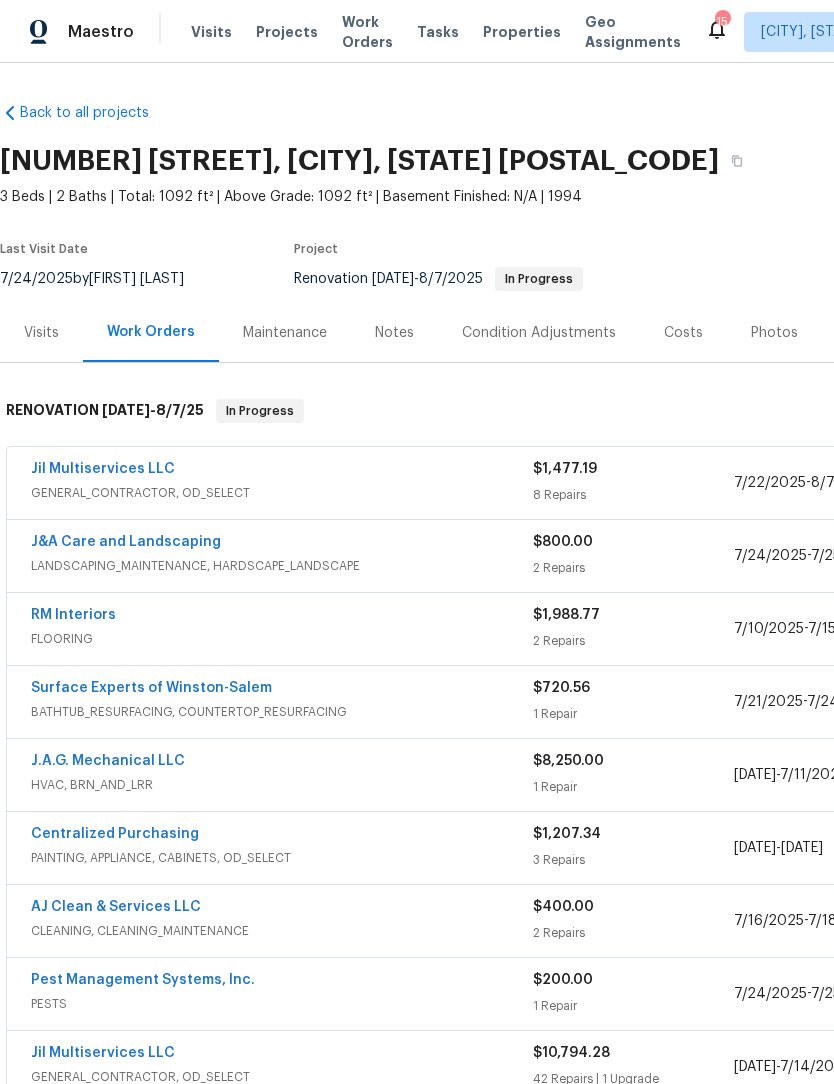 scroll, scrollTop: 0, scrollLeft: 0, axis: both 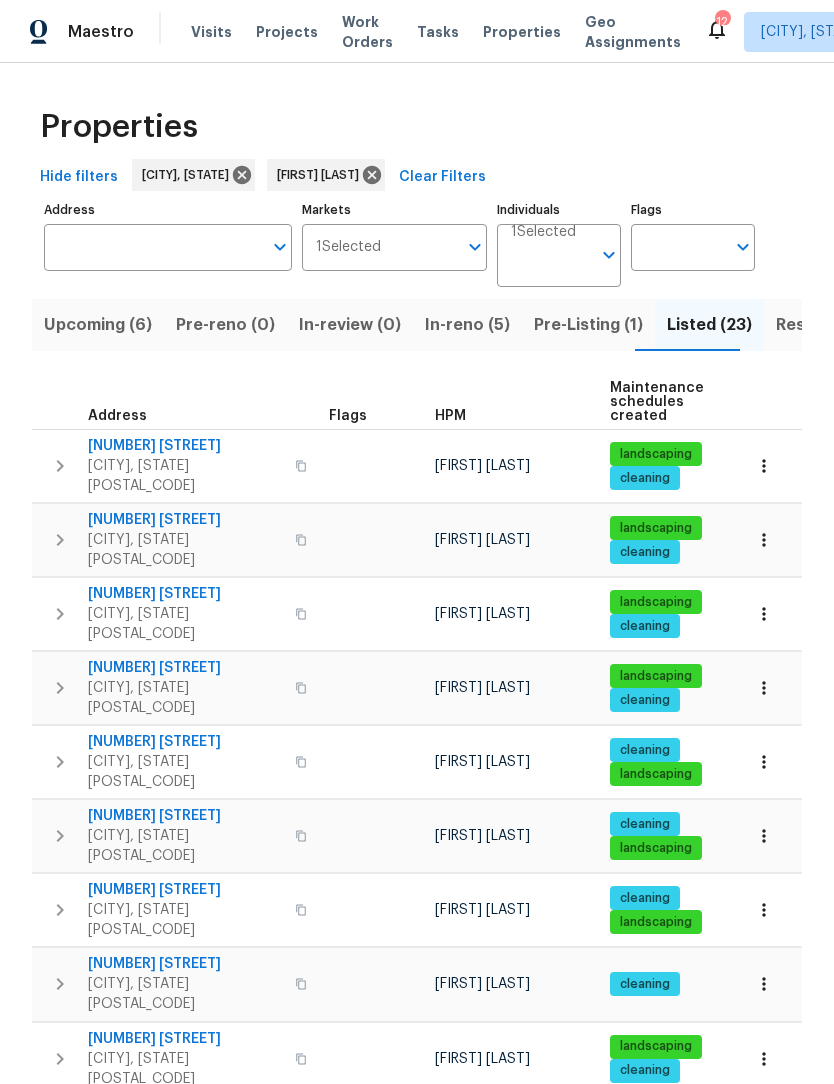 click on "Resale (9)" at bounding box center [815, 325] 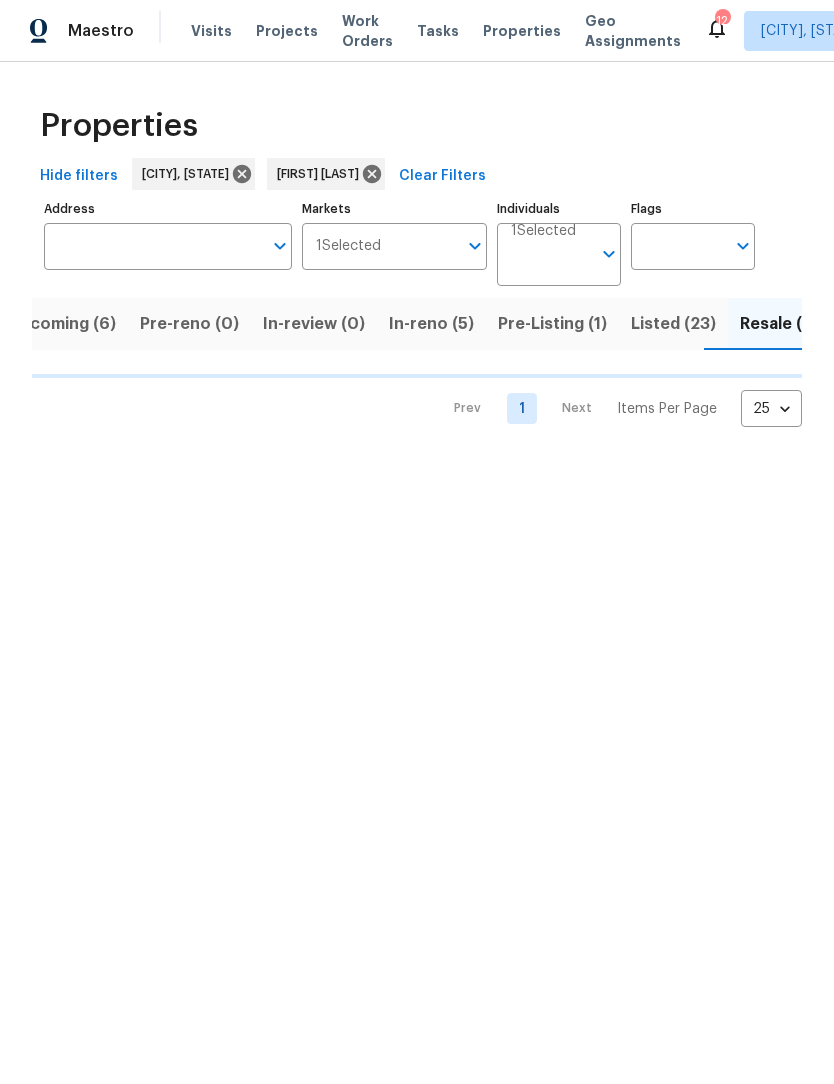 scroll, scrollTop: 0, scrollLeft: 37, axis: horizontal 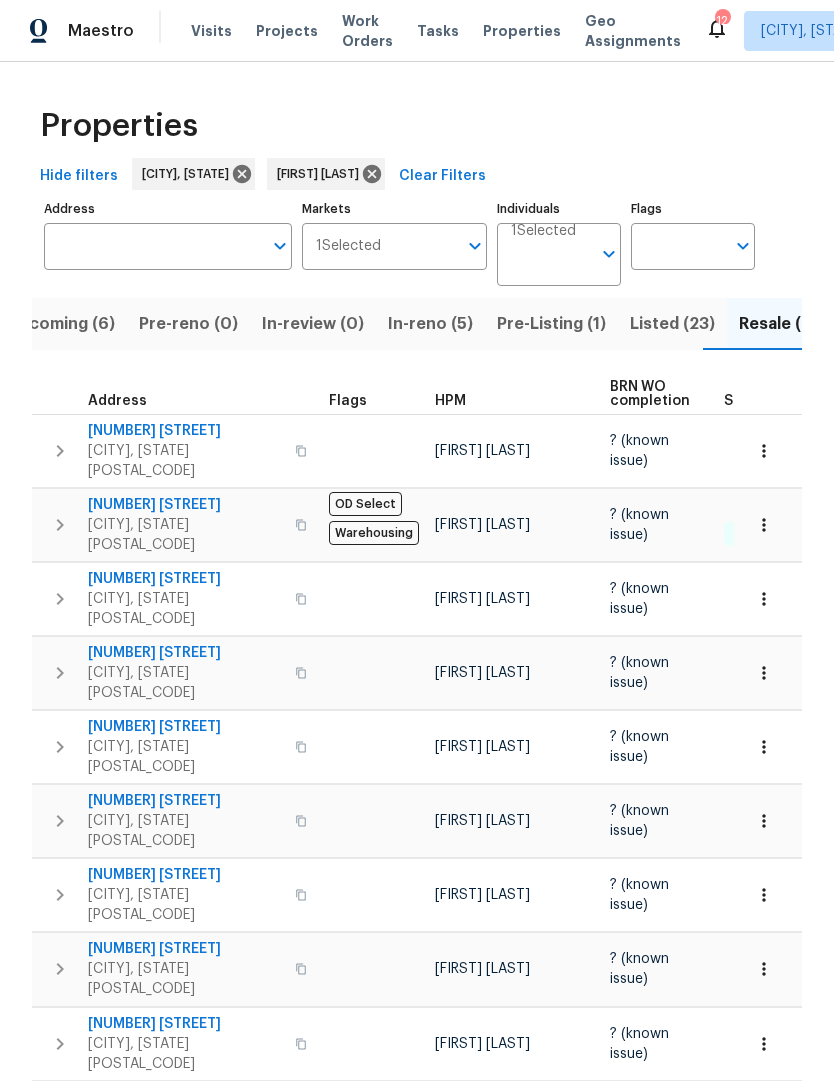 click 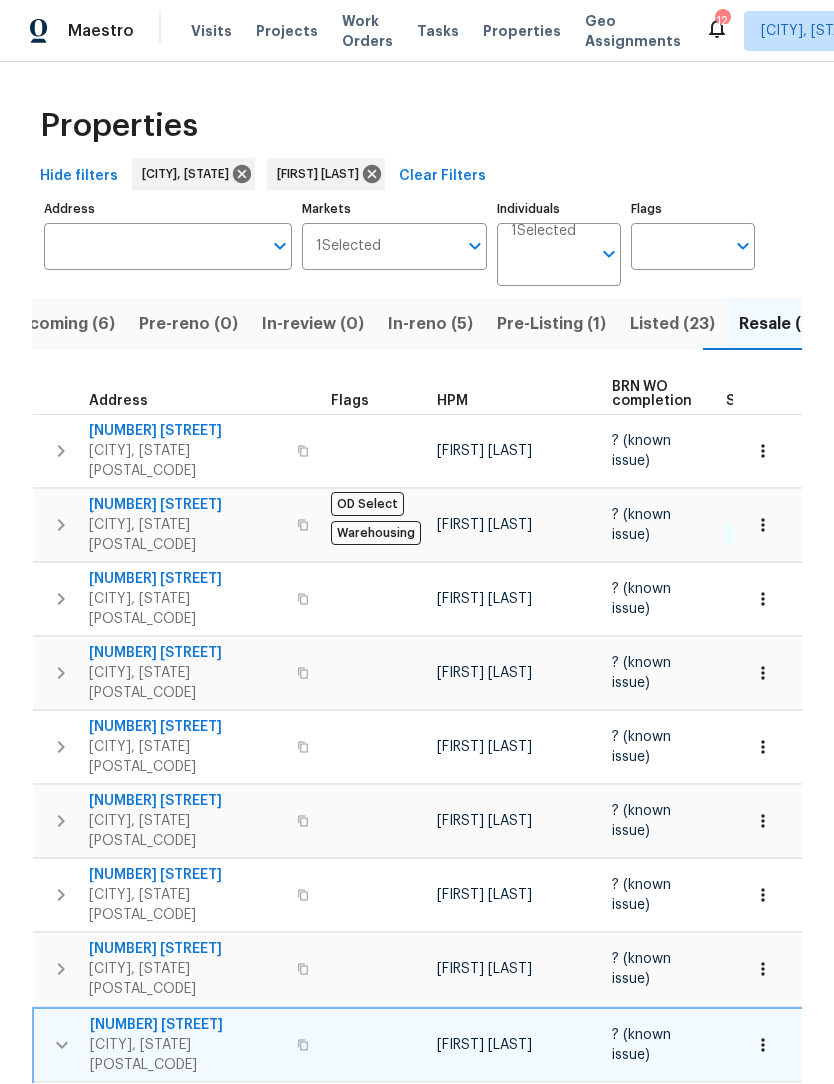 scroll, scrollTop: 28, scrollLeft: 0, axis: vertical 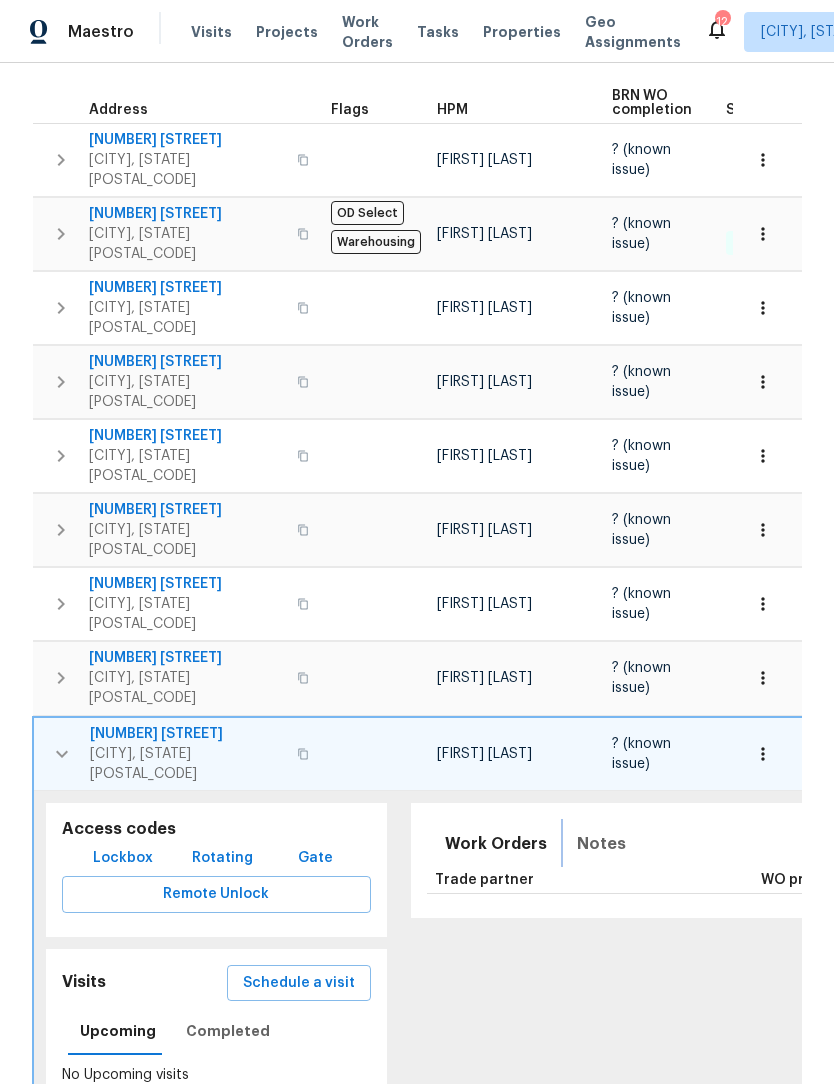 click on "Notes" at bounding box center [601, 844] 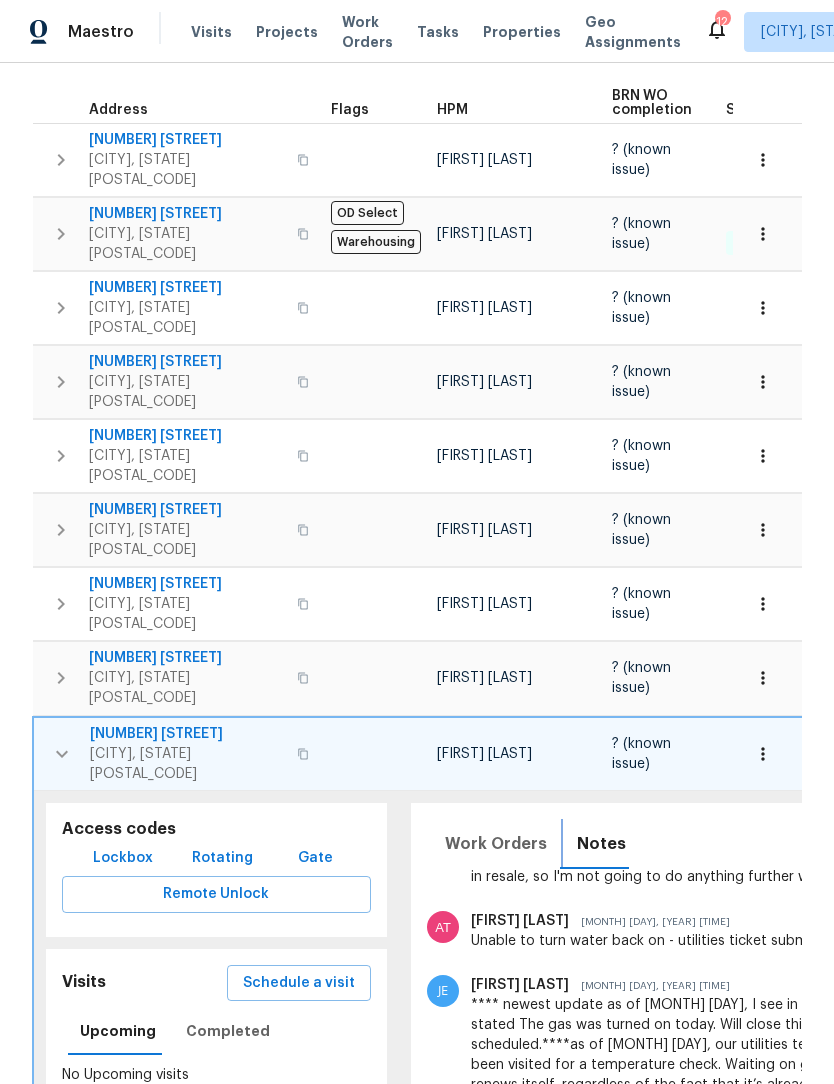 scroll, scrollTop: 608, scrollLeft: 0, axis: vertical 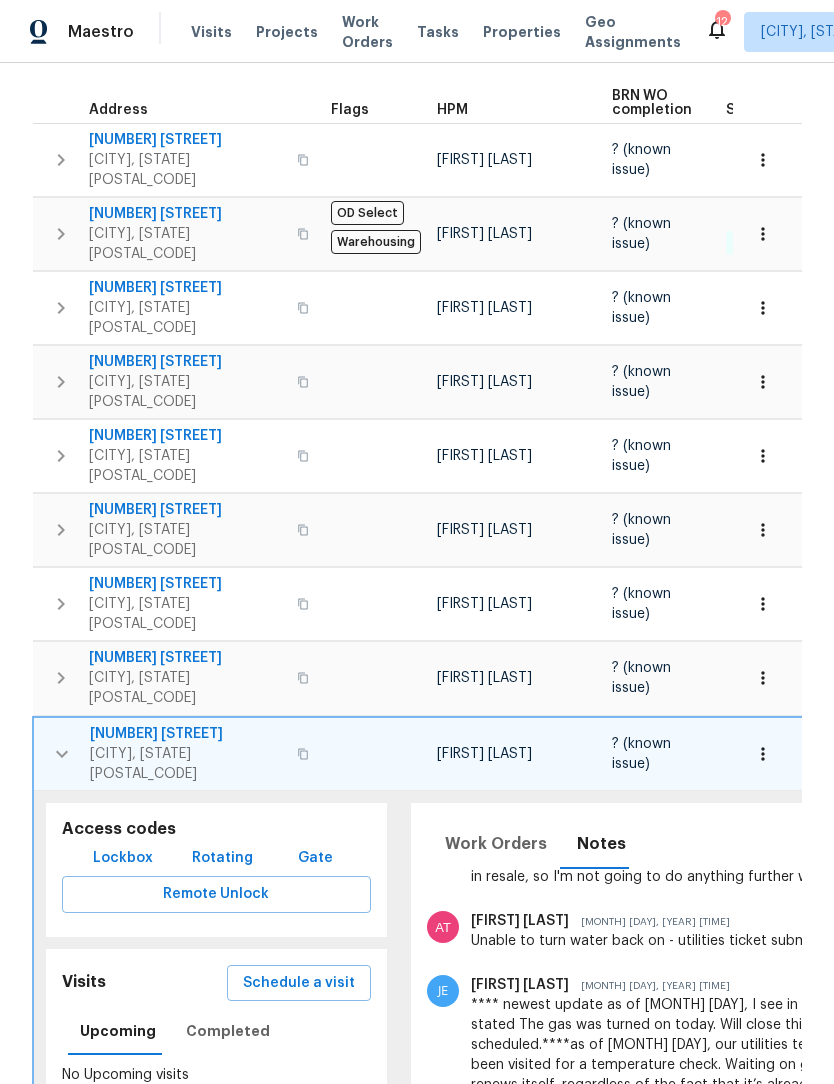 click 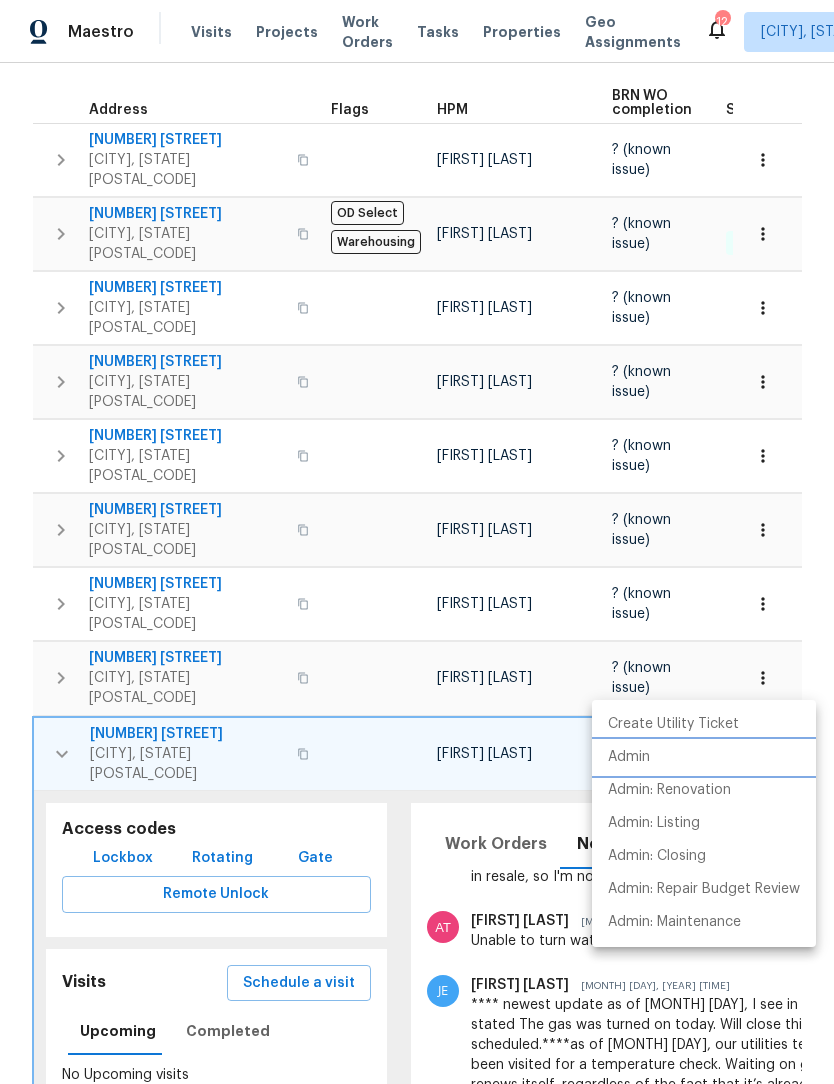 click on "Admin" at bounding box center (629, 757) 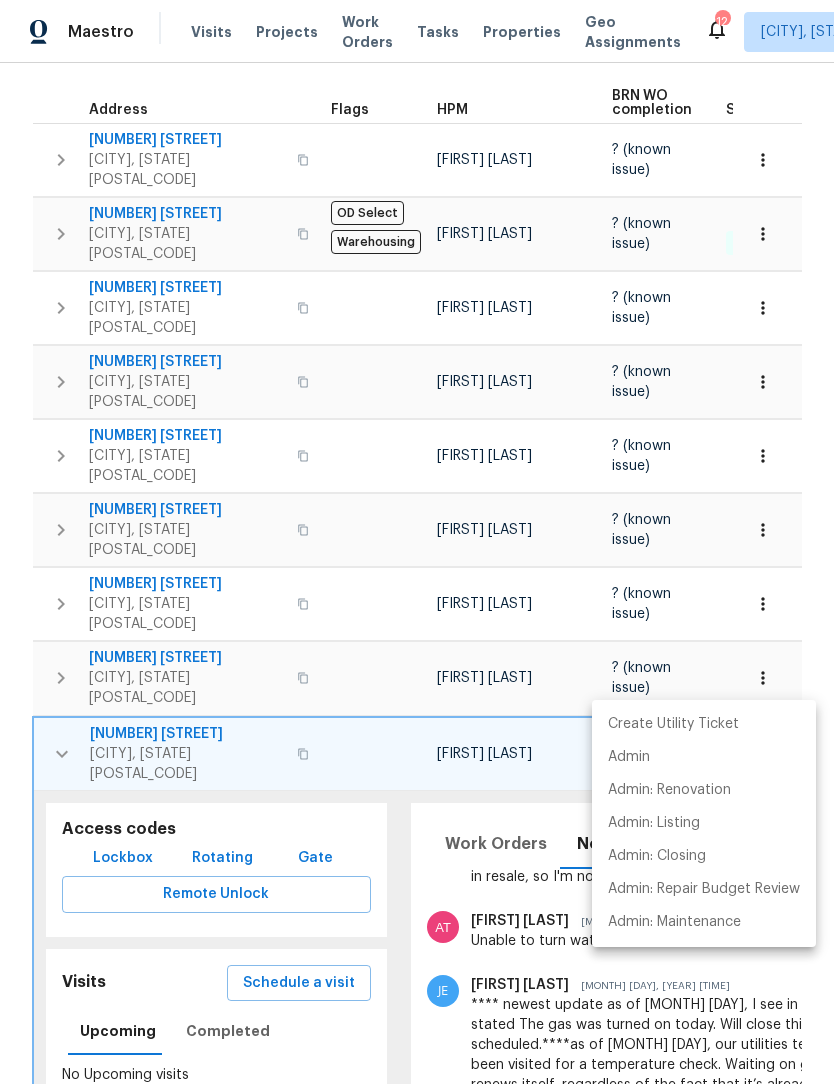 click at bounding box center (417, 542) 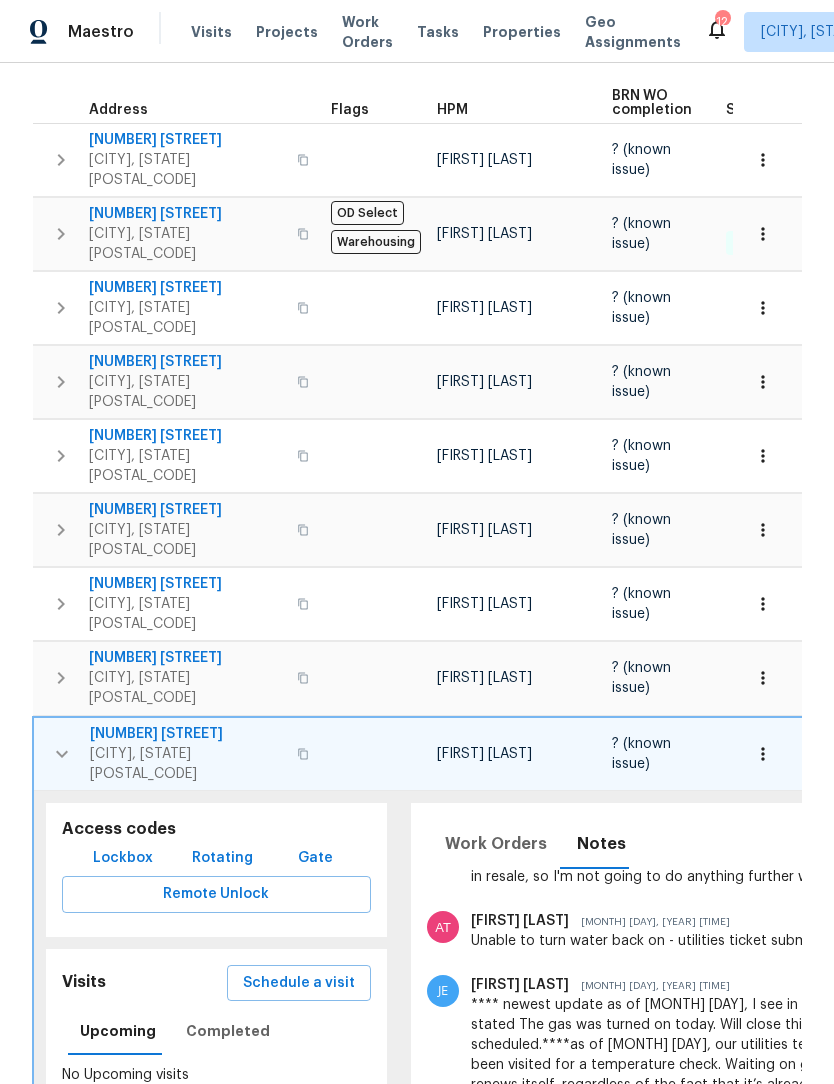 click 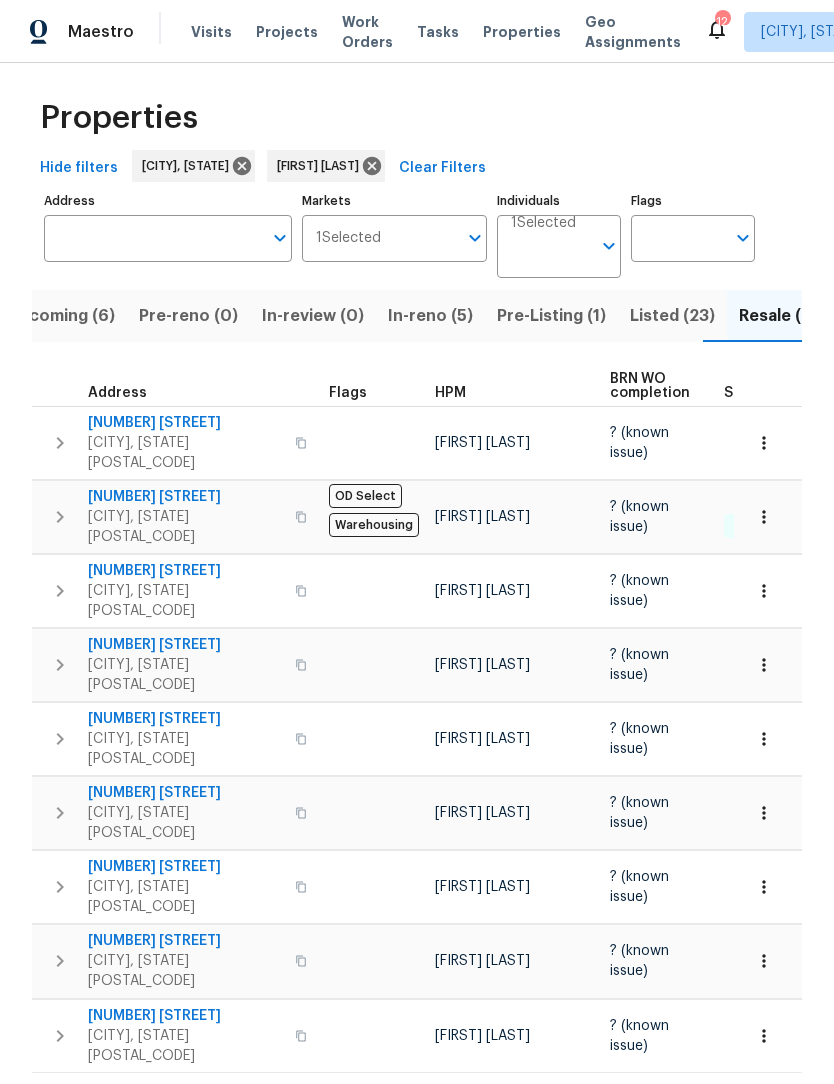 scroll, scrollTop: 0, scrollLeft: 0, axis: both 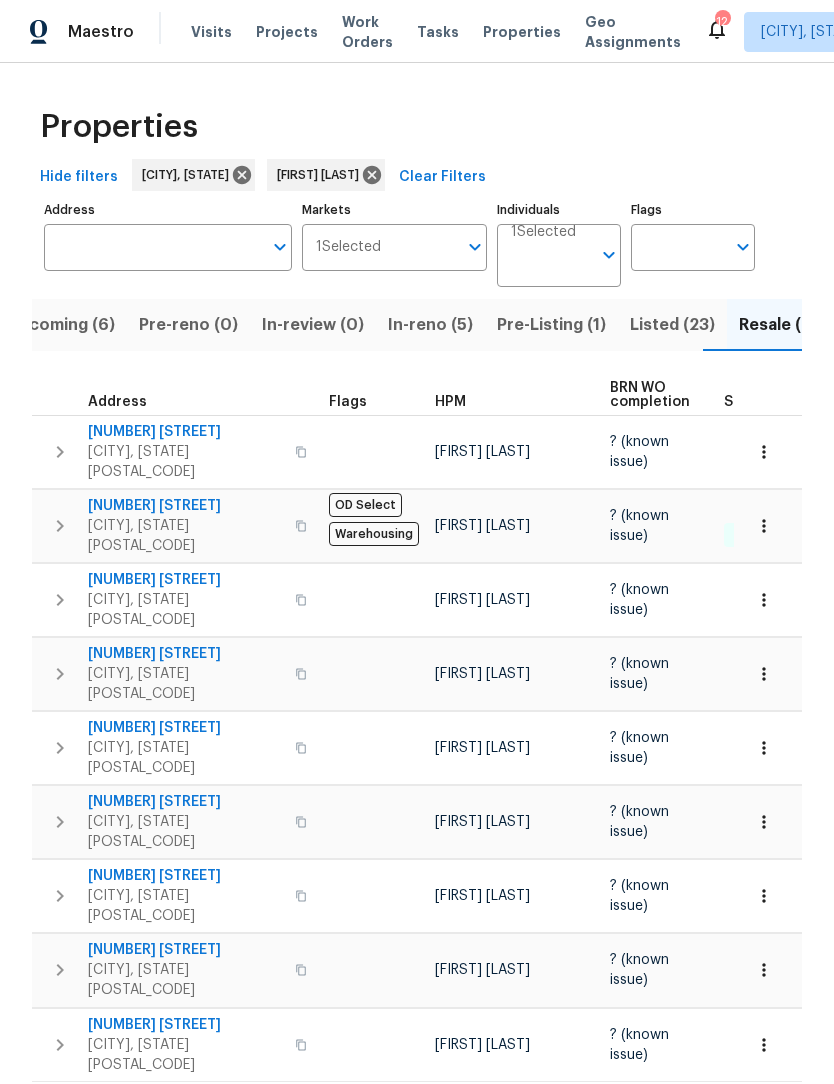 click 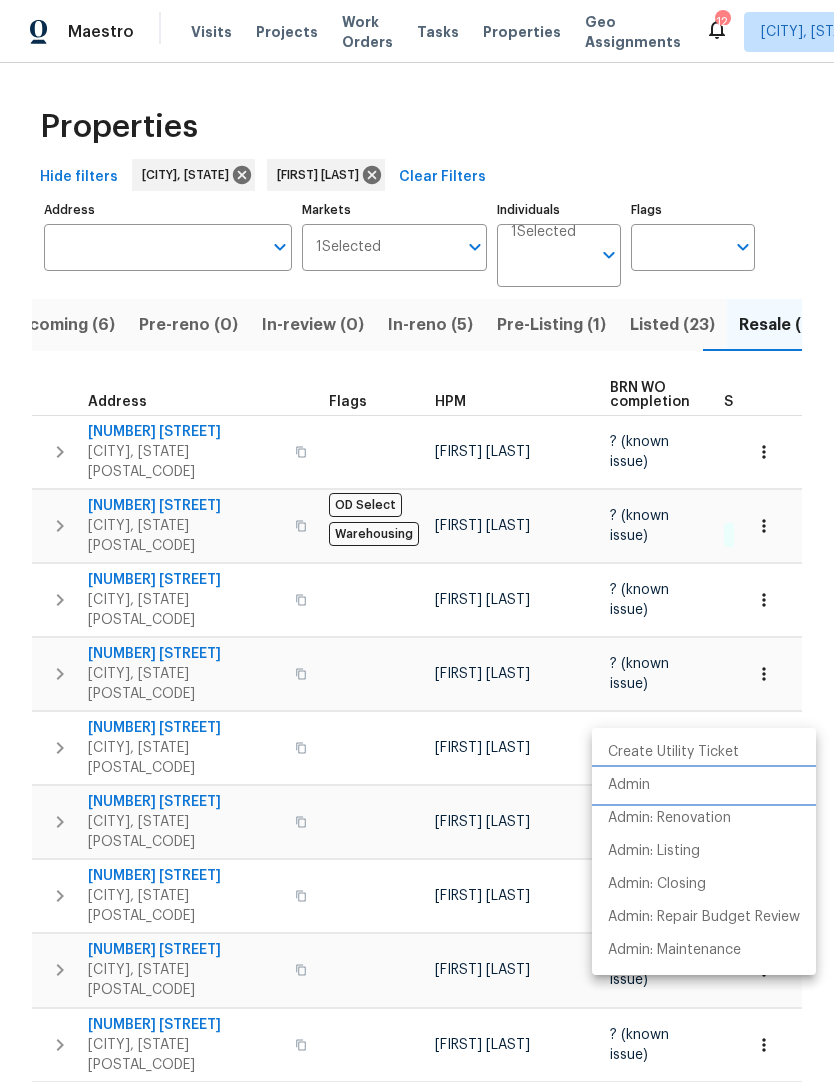 click on "Admin" at bounding box center (629, 785) 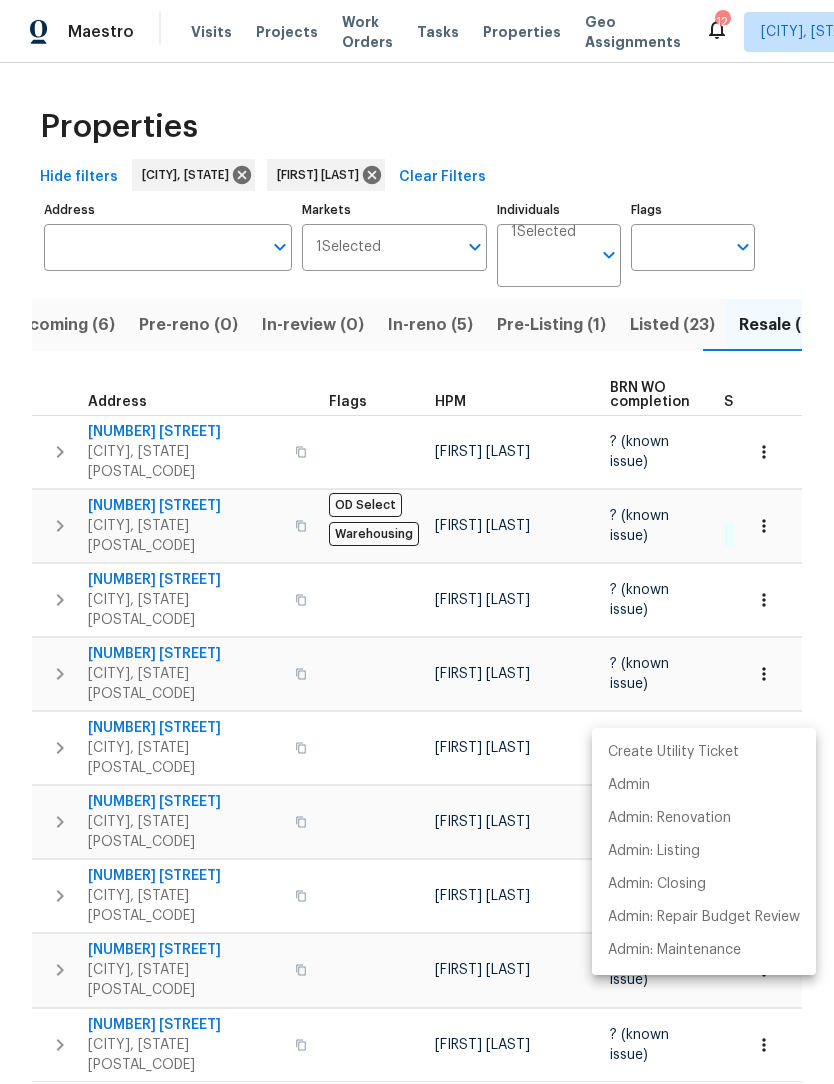 click at bounding box center [417, 542] 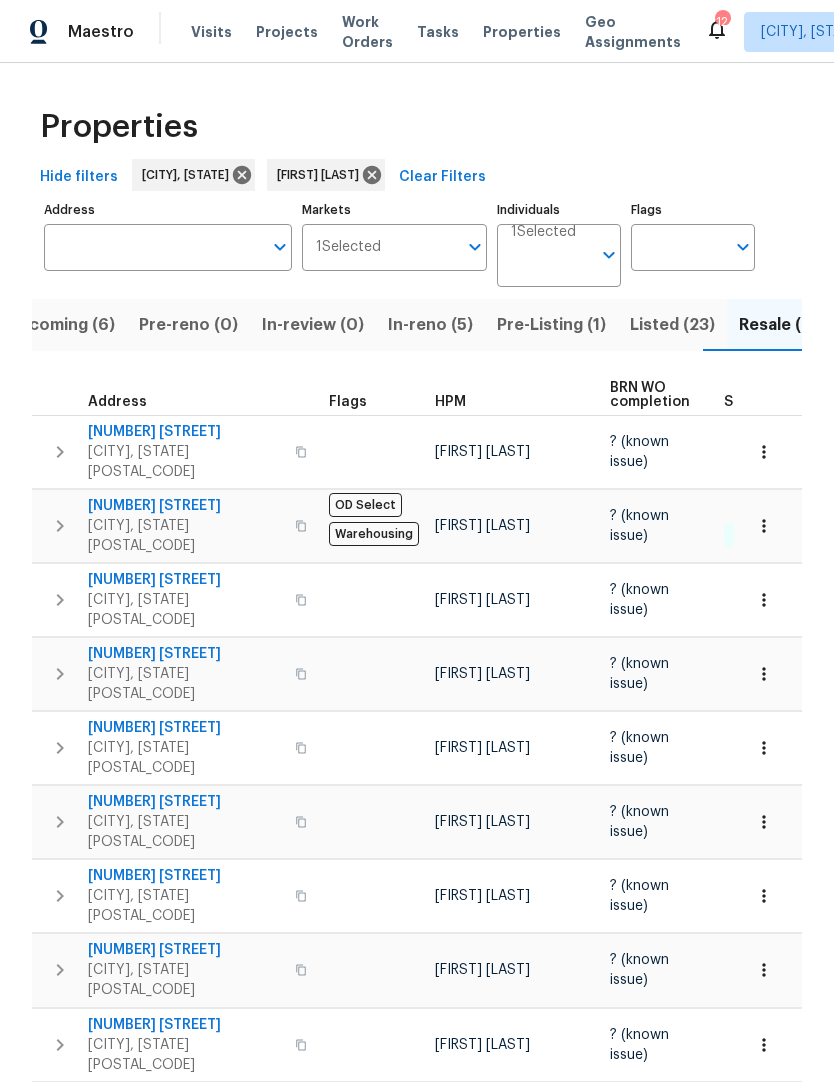 click 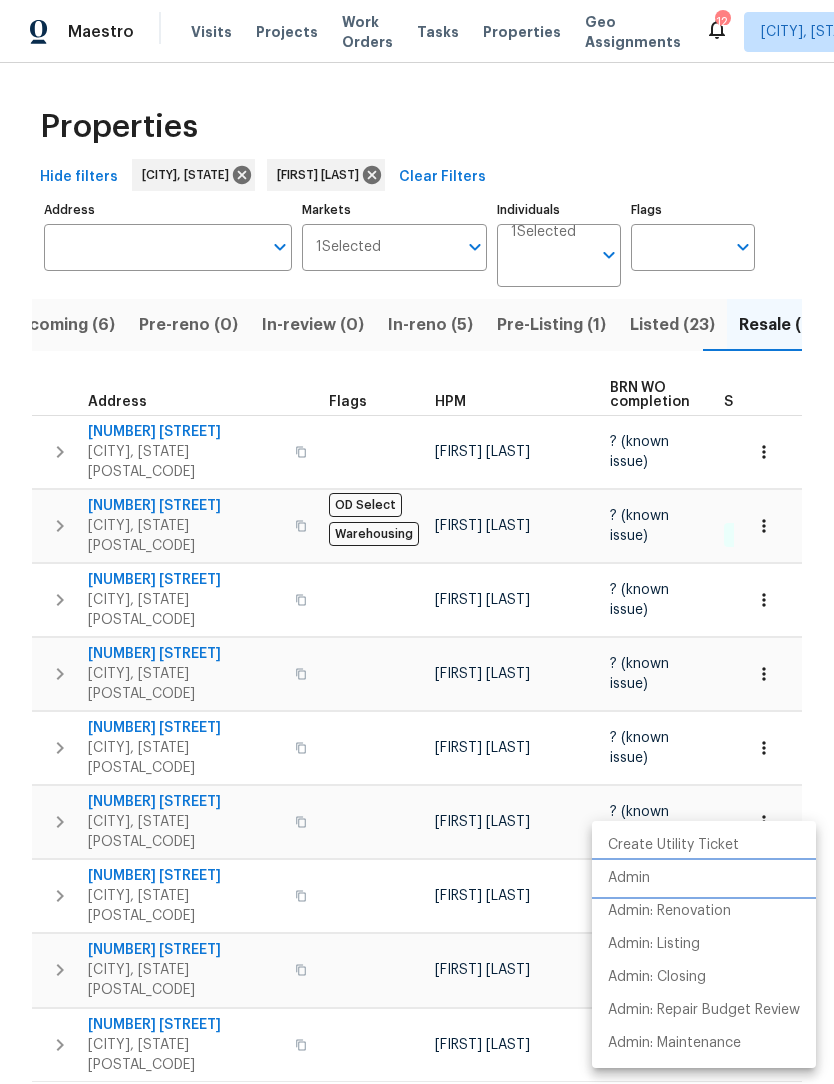 click on "Admin" at bounding box center (629, 878) 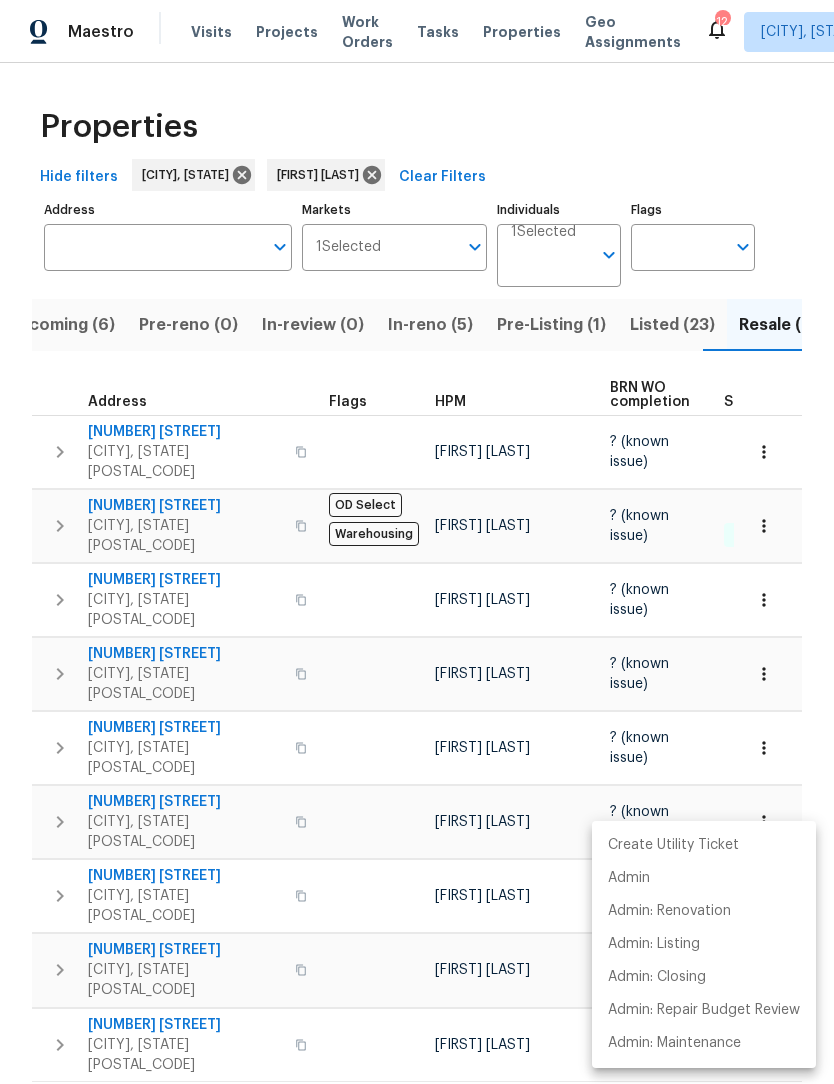 click at bounding box center (417, 542) 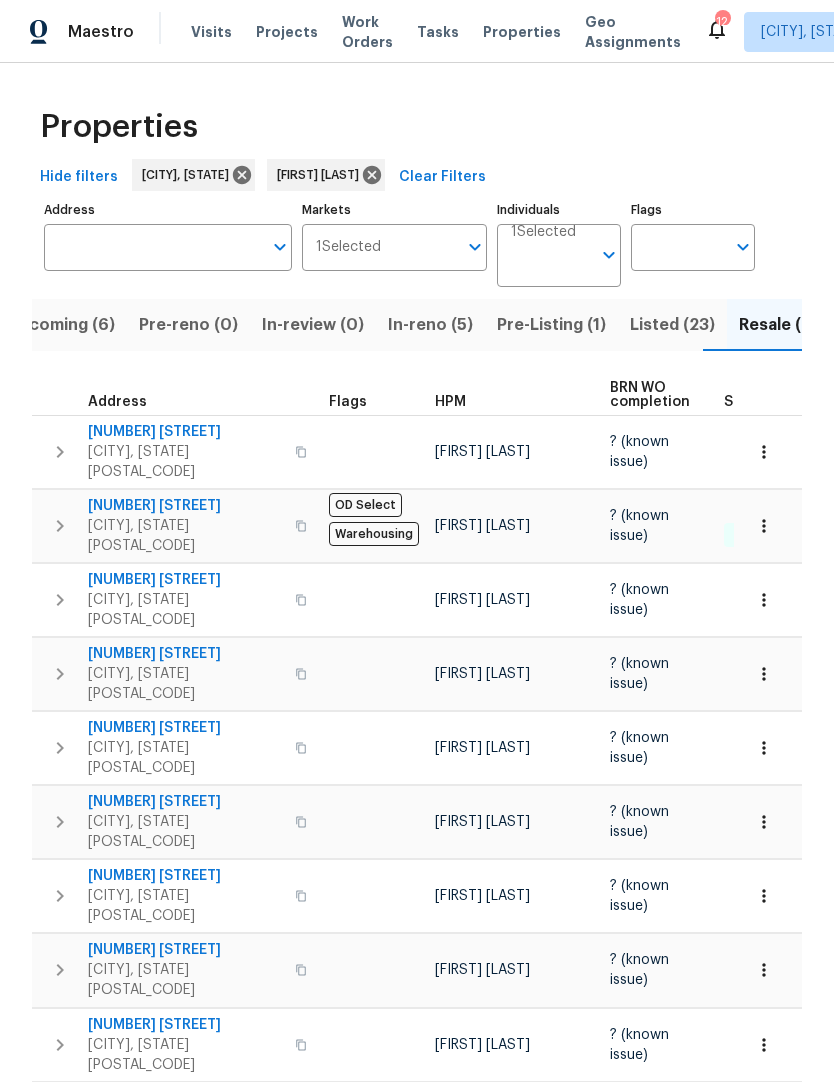 click on "Listed (23)" at bounding box center (672, 325) 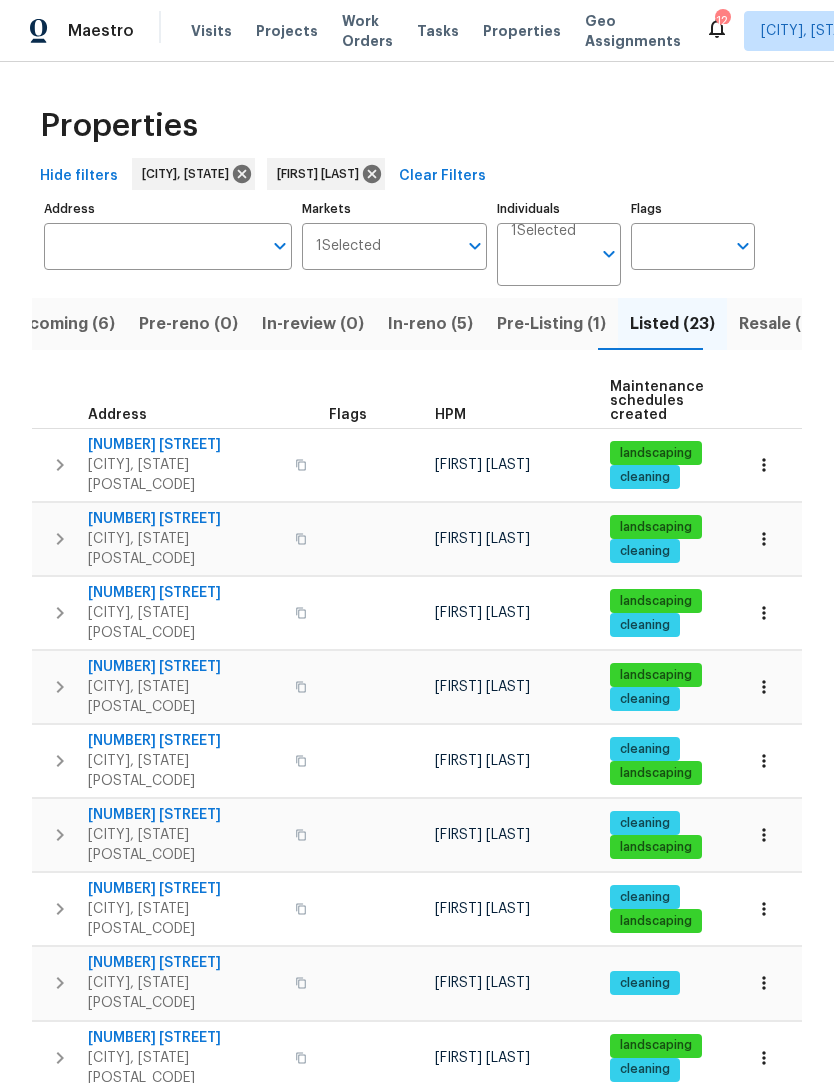 scroll, scrollTop: 1, scrollLeft: 0, axis: vertical 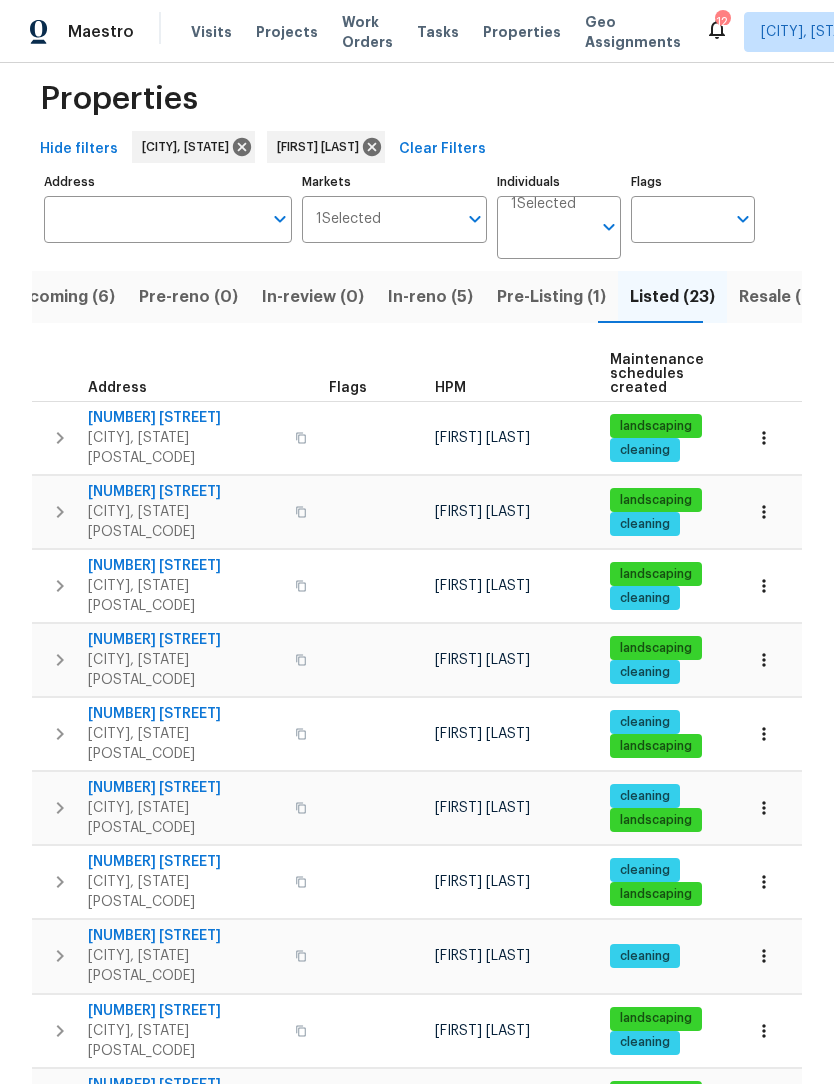 click on "Pre-Listing (1)" at bounding box center [551, 297] 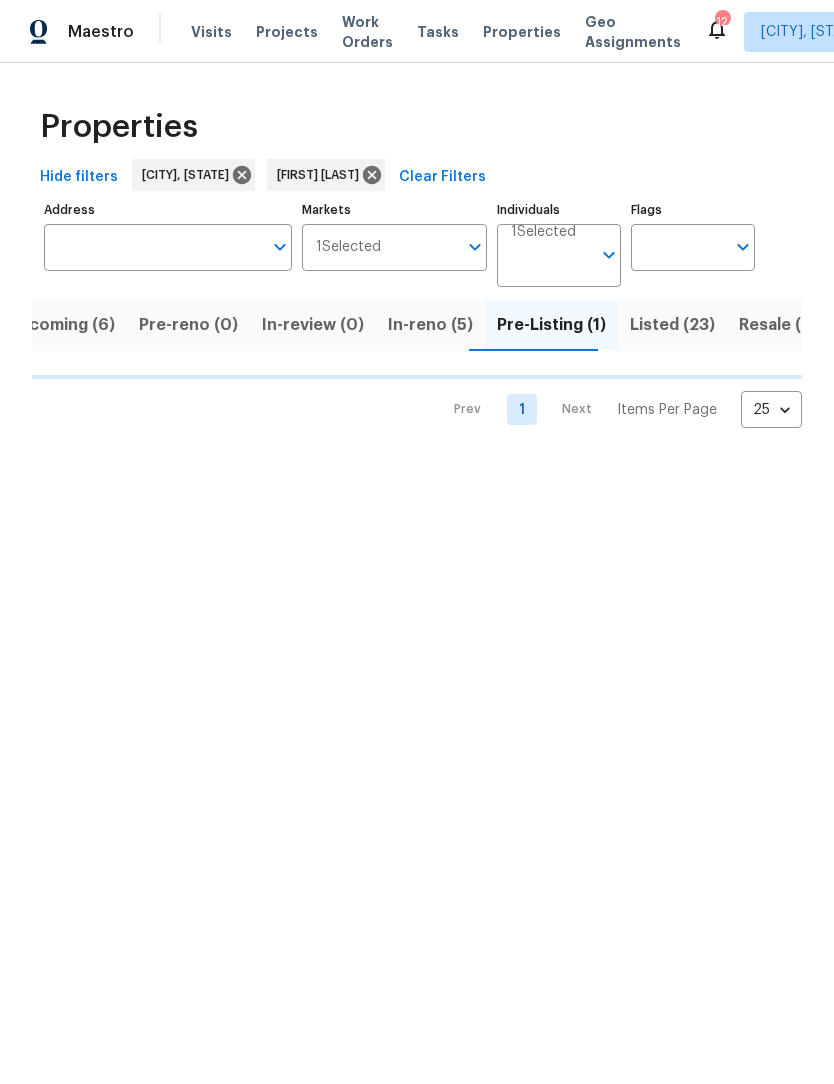 scroll, scrollTop: 0, scrollLeft: 0, axis: both 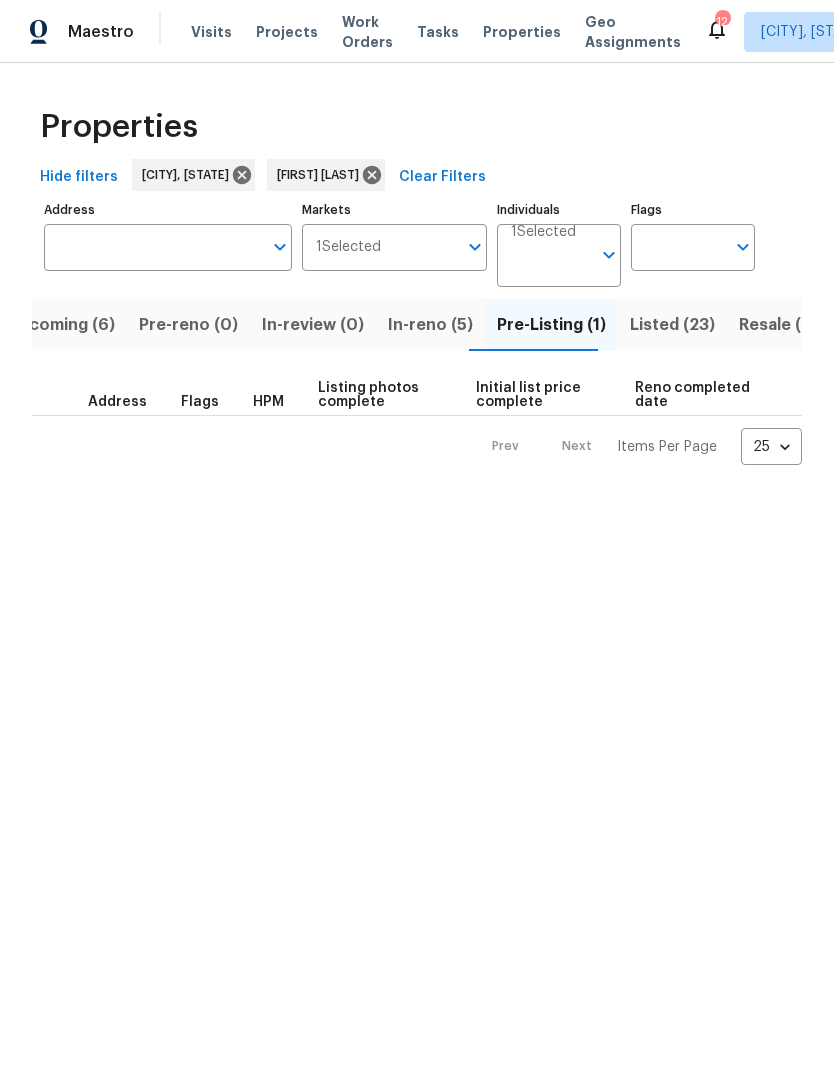 click on "In-reno (5)" at bounding box center [430, 325] 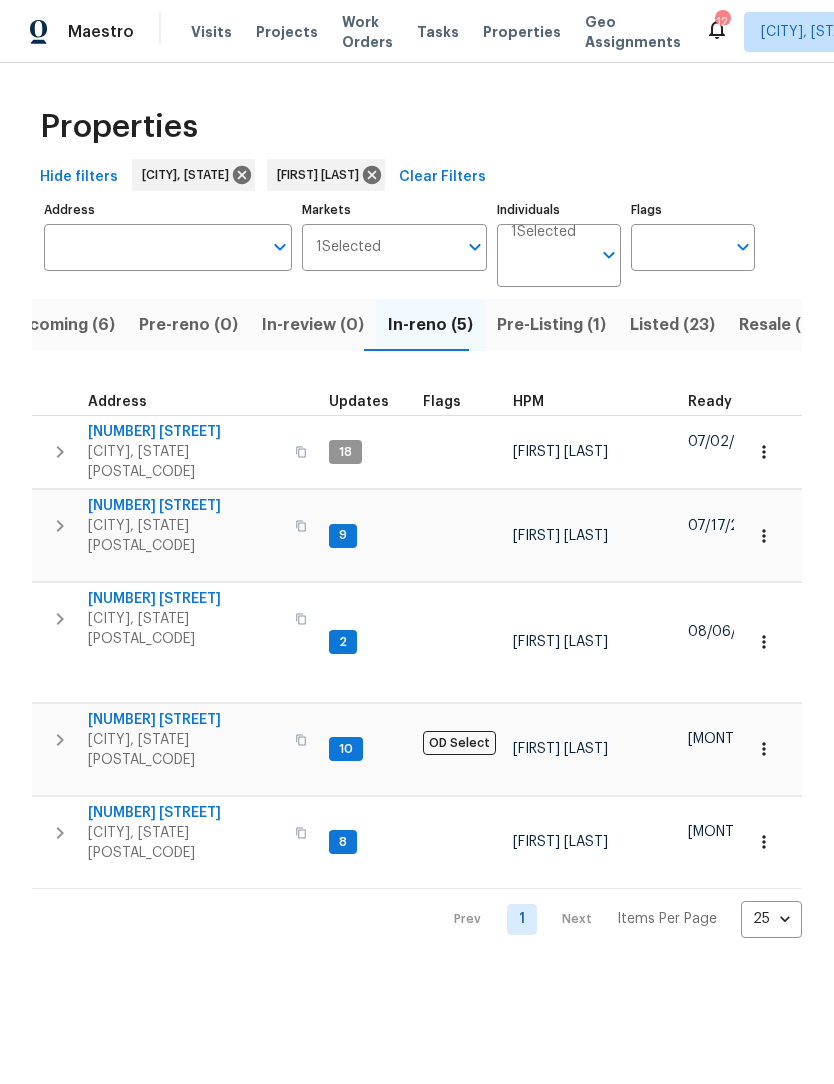 click on "[NUMBER] [STREET]" at bounding box center [185, 506] 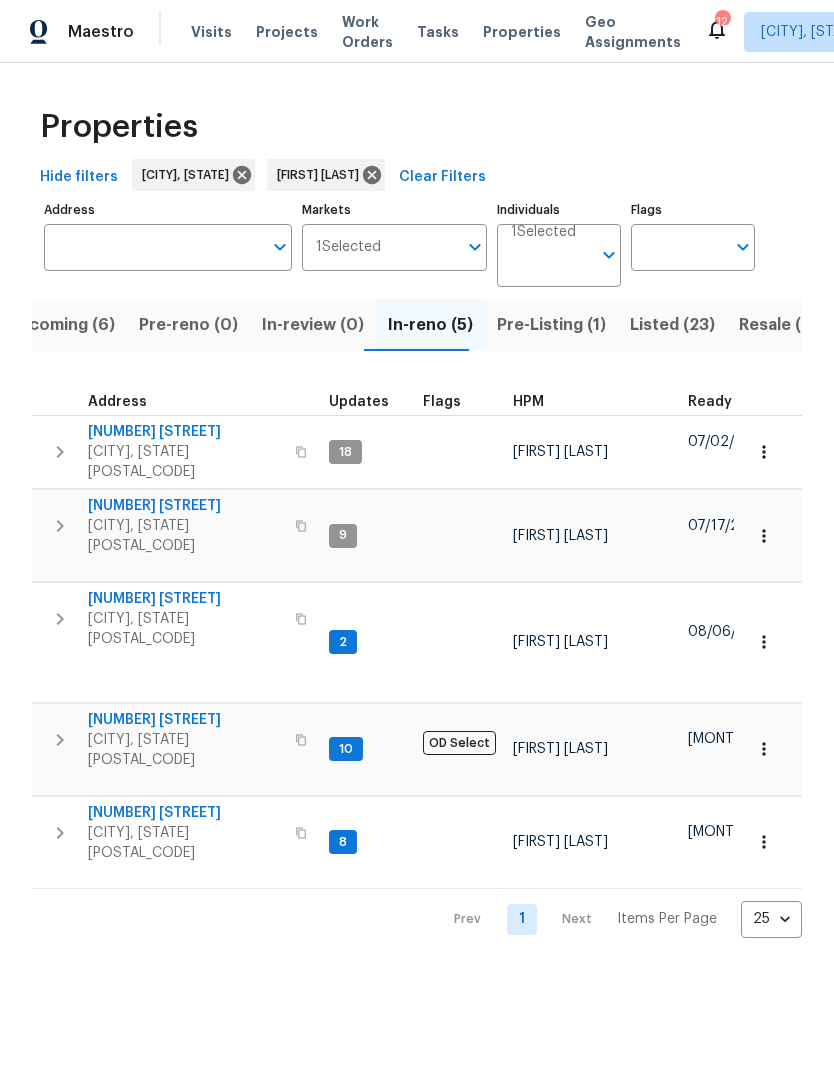 click on "[NUMBER] [STREET]" at bounding box center [185, 599] 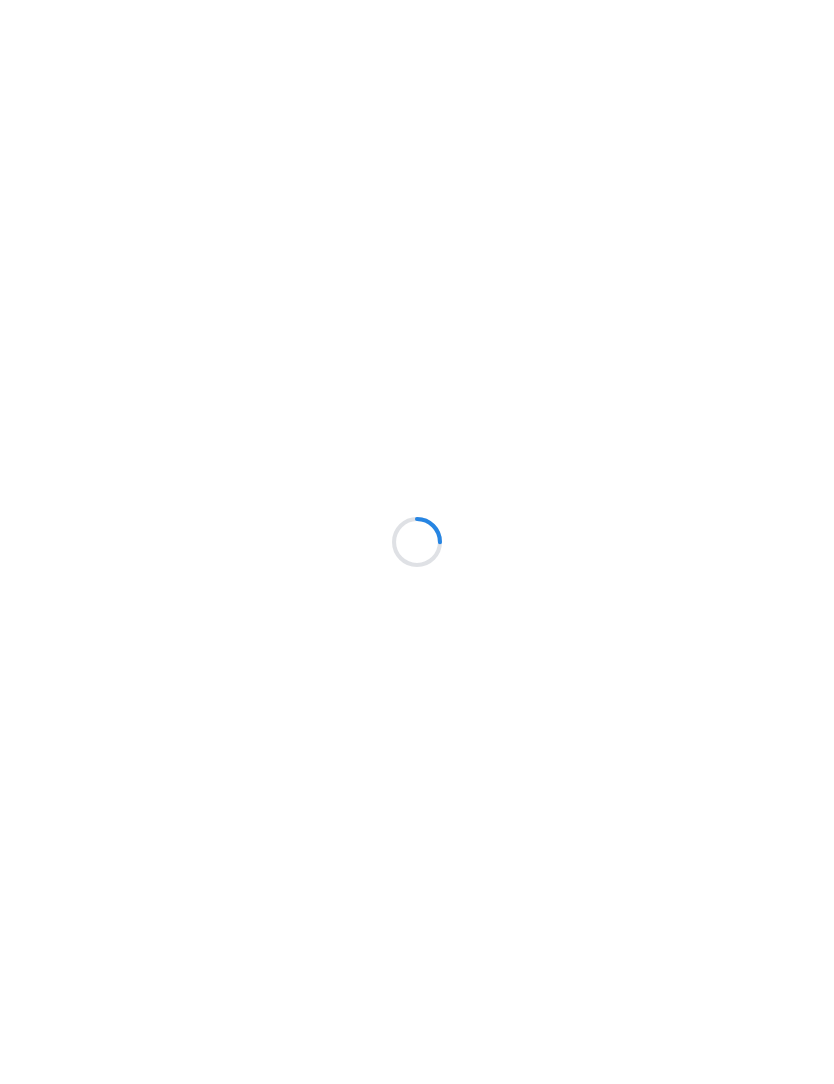 scroll, scrollTop: 0, scrollLeft: 0, axis: both 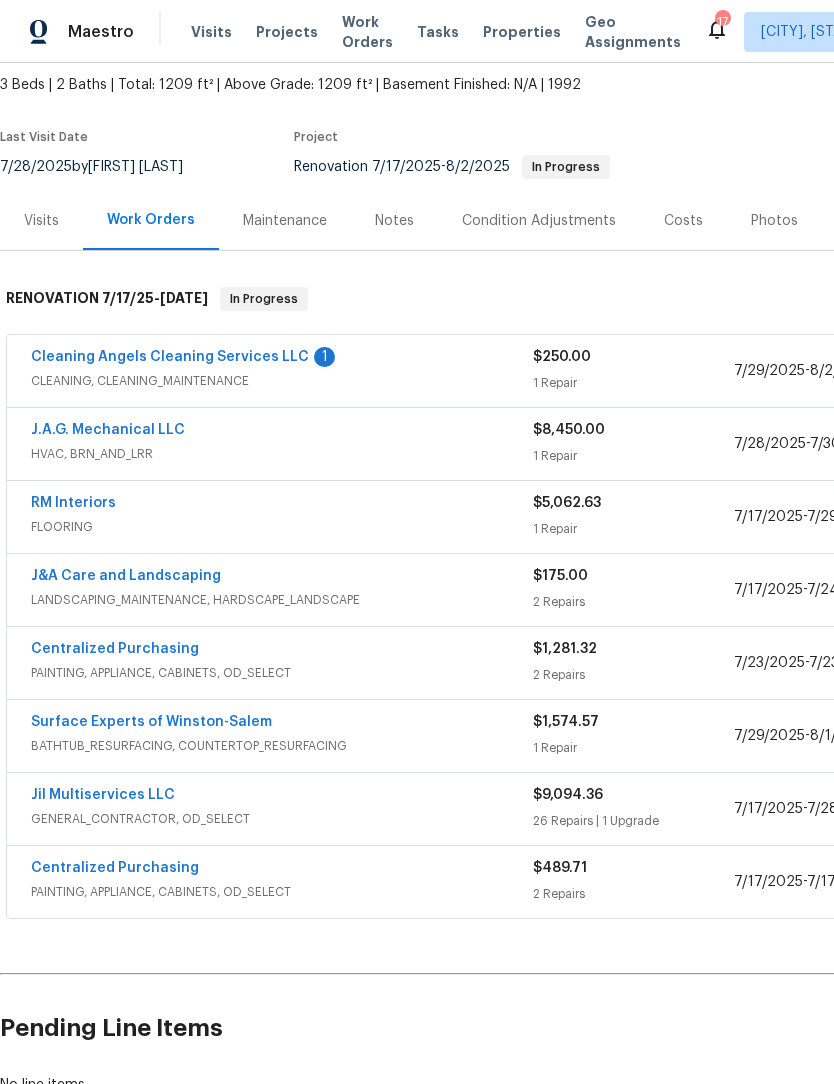 click on "Cleaning Angels Cleaning Services LLC" at bounding box center [170, 357] 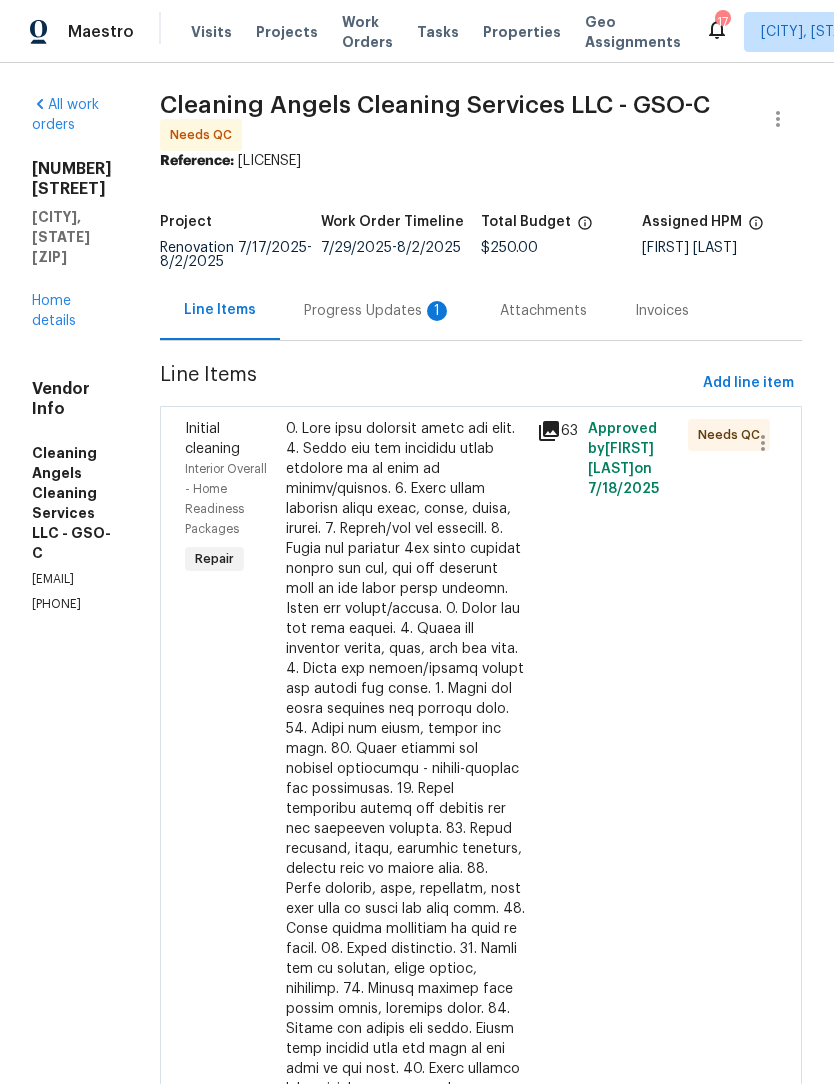click on "Progress Updates 1" at bounding box center (378, 311) 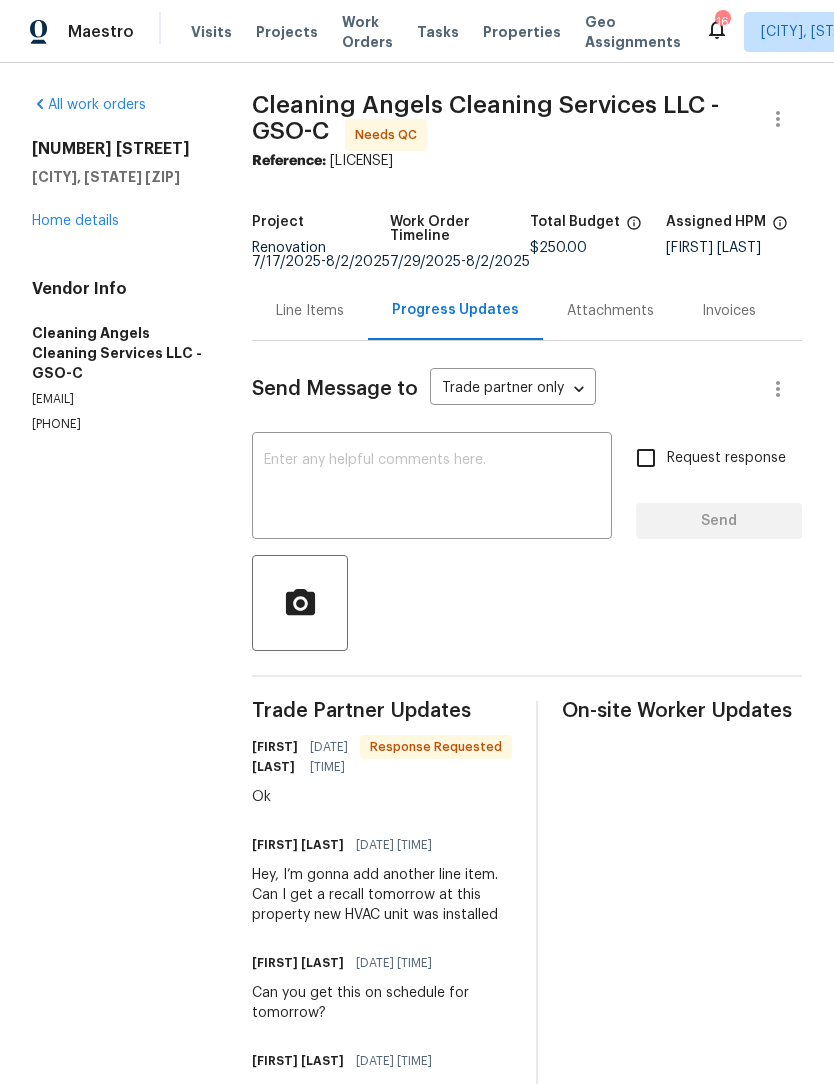 click on "All work orders 6880 Ironwood Cir Greensboro, NC 27410 Home details Vendor Info Cleaning Angels Cleaning Services LLC - GSO-C cleaningangelstx@gmail.com (972) 815-5367" at bounding box center [118, 264] 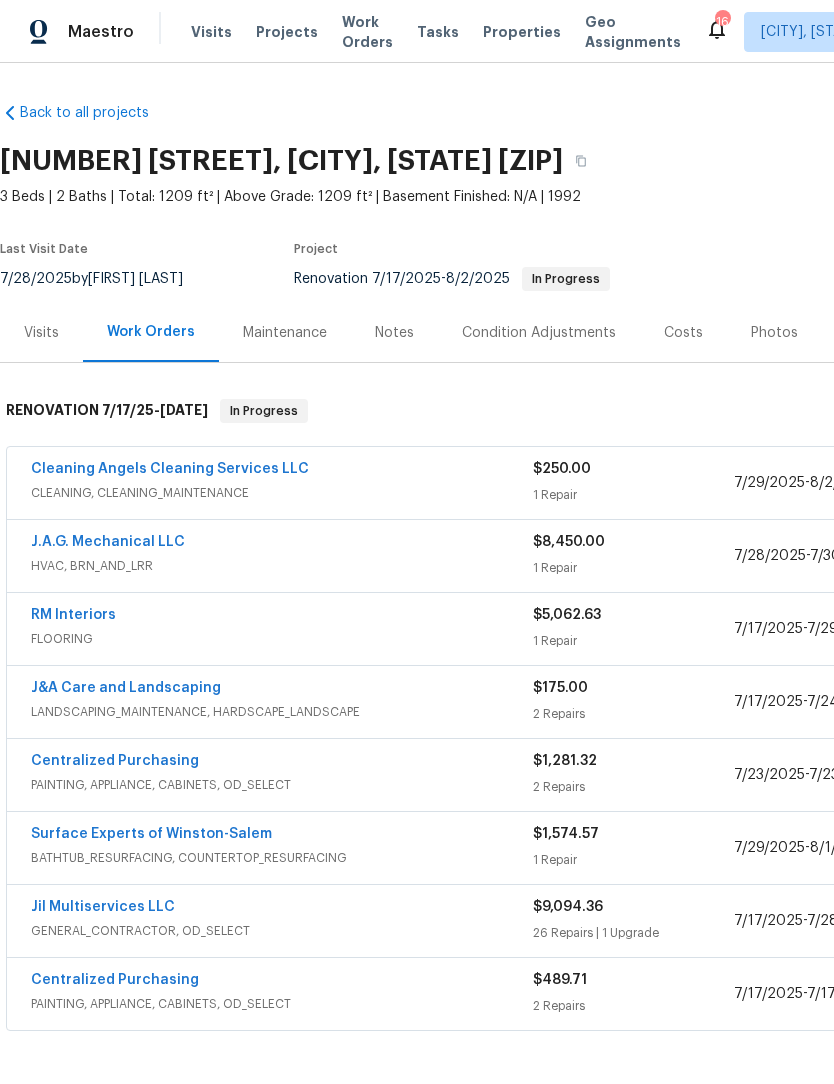 scroll, scrollTop: 0, scrollLeft: 0, axis: both 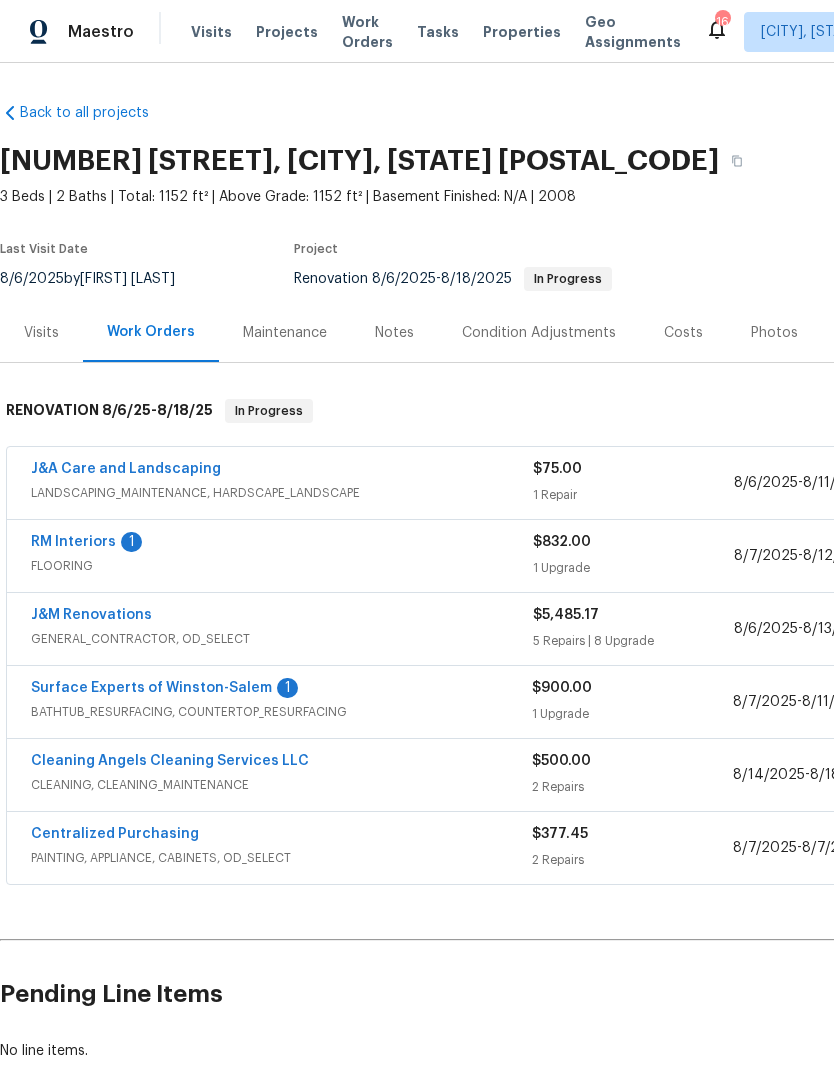 click on "RM Interiors" at bounding box center (73, 542) 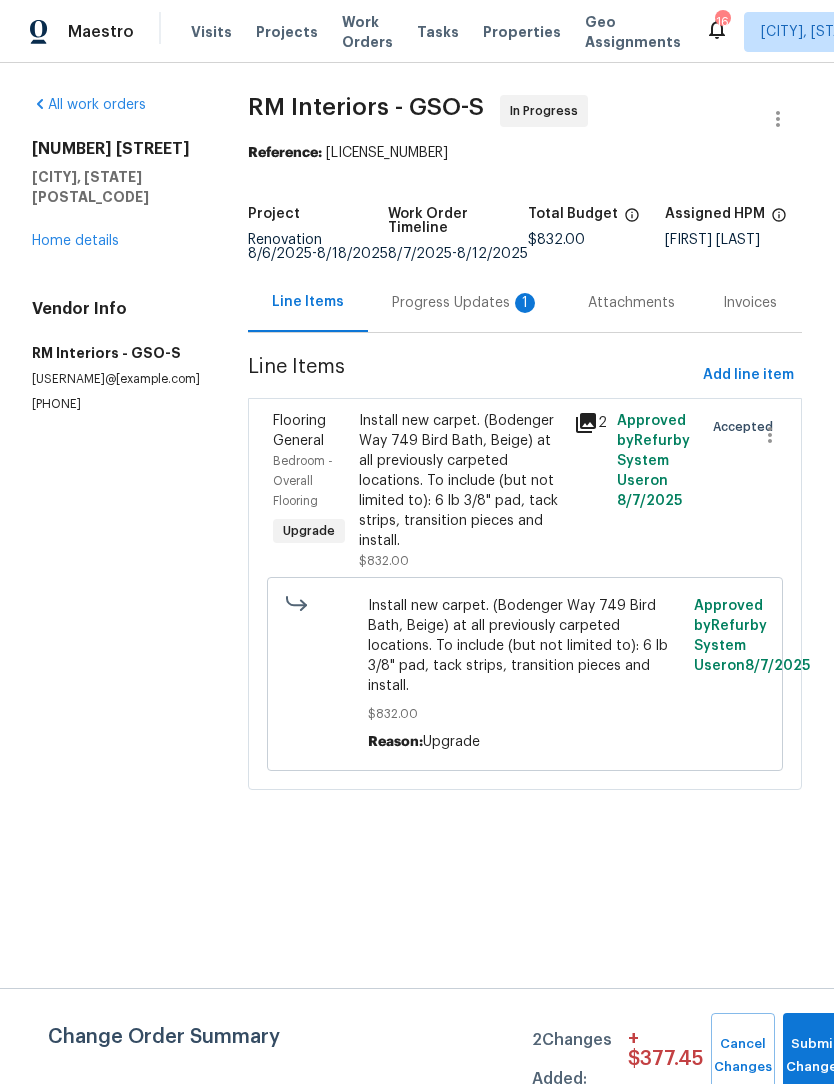click on "Progress Updates 1" at bounding box center (466, 303) 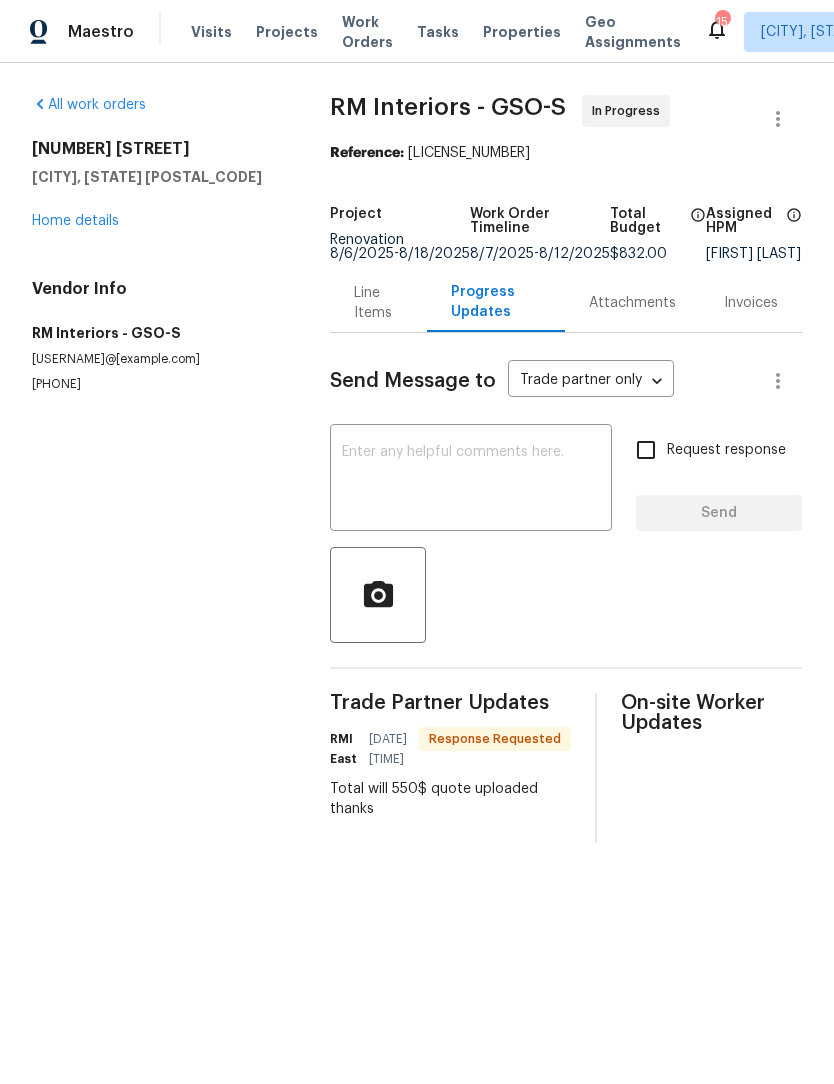 click at bounding box center (471, 480) 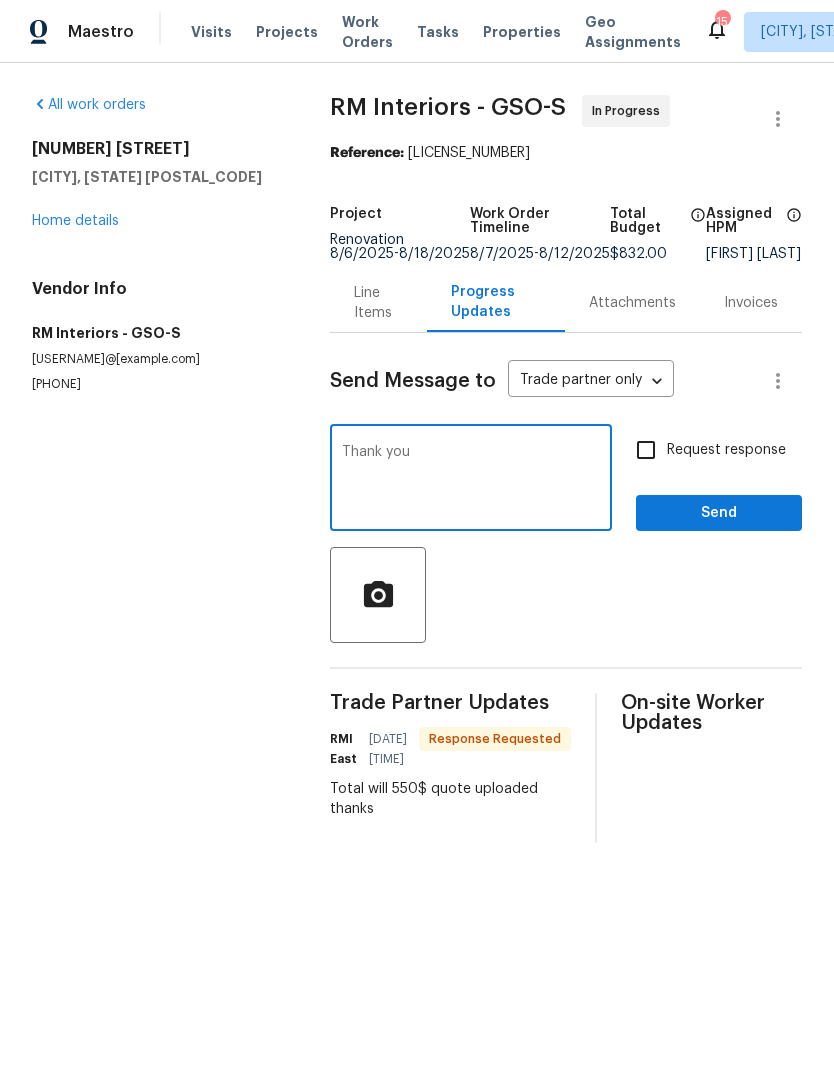 type on "Thank you" 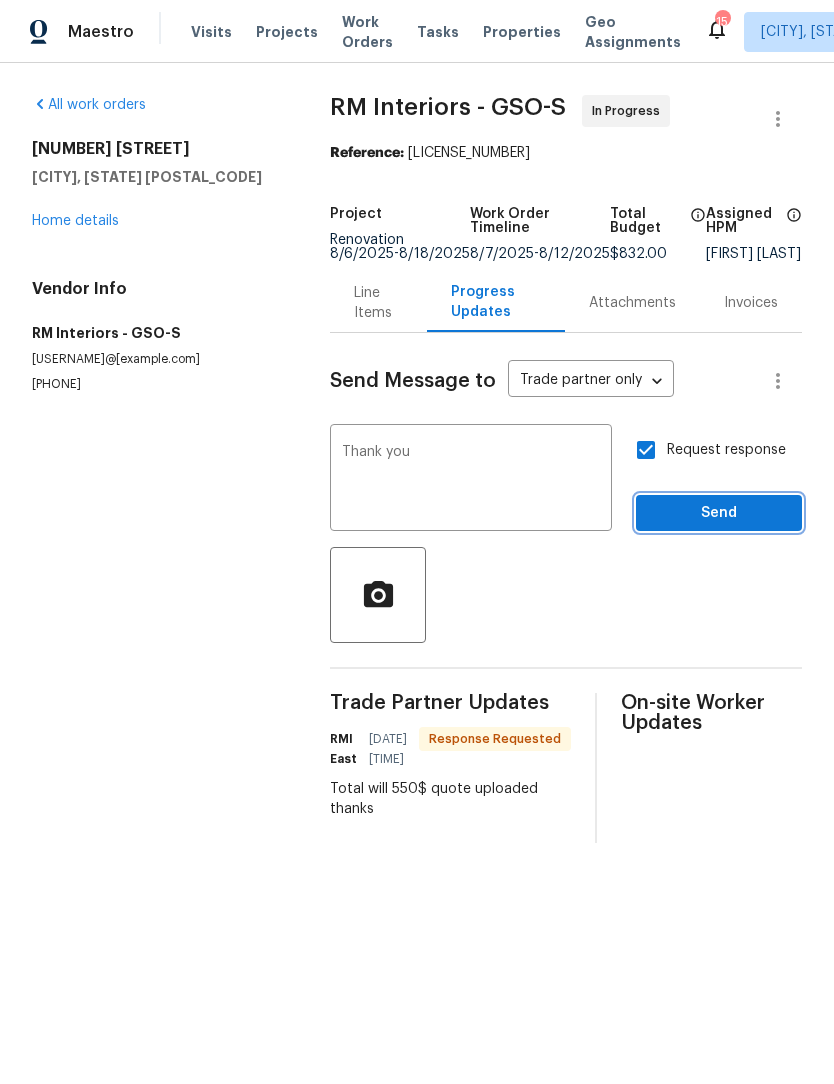 click on "Send" at bounding box center [719, 513] 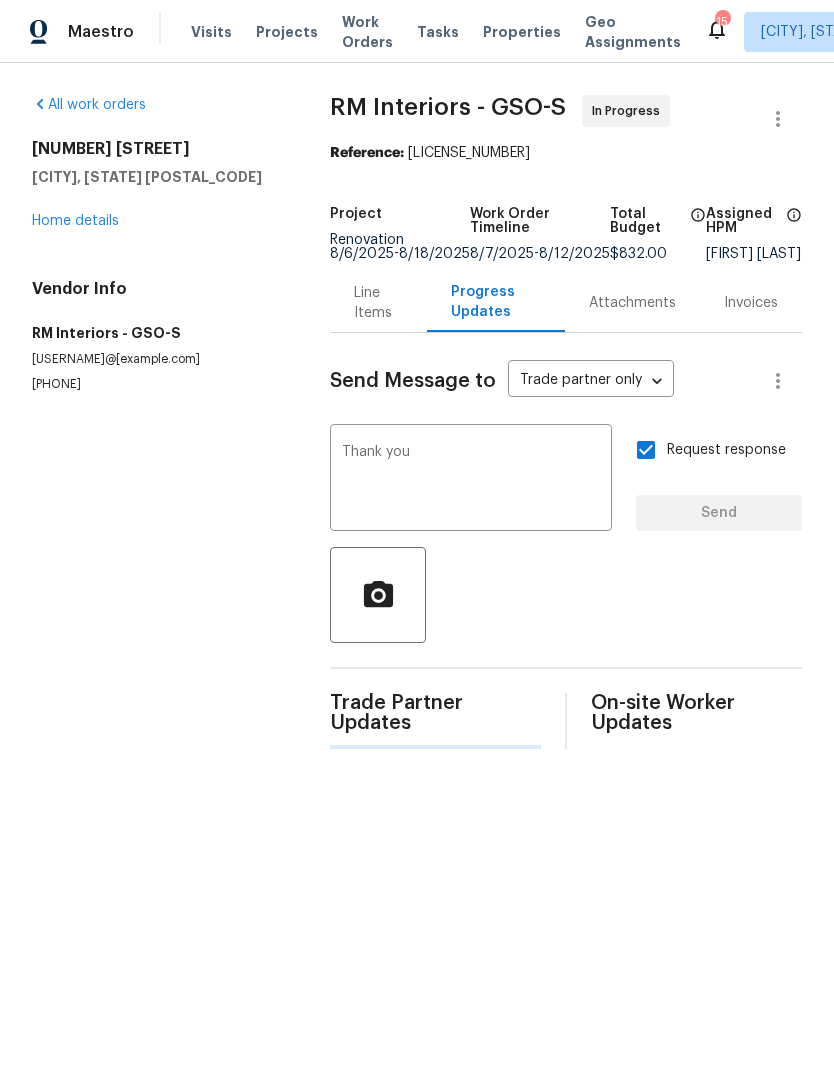 type 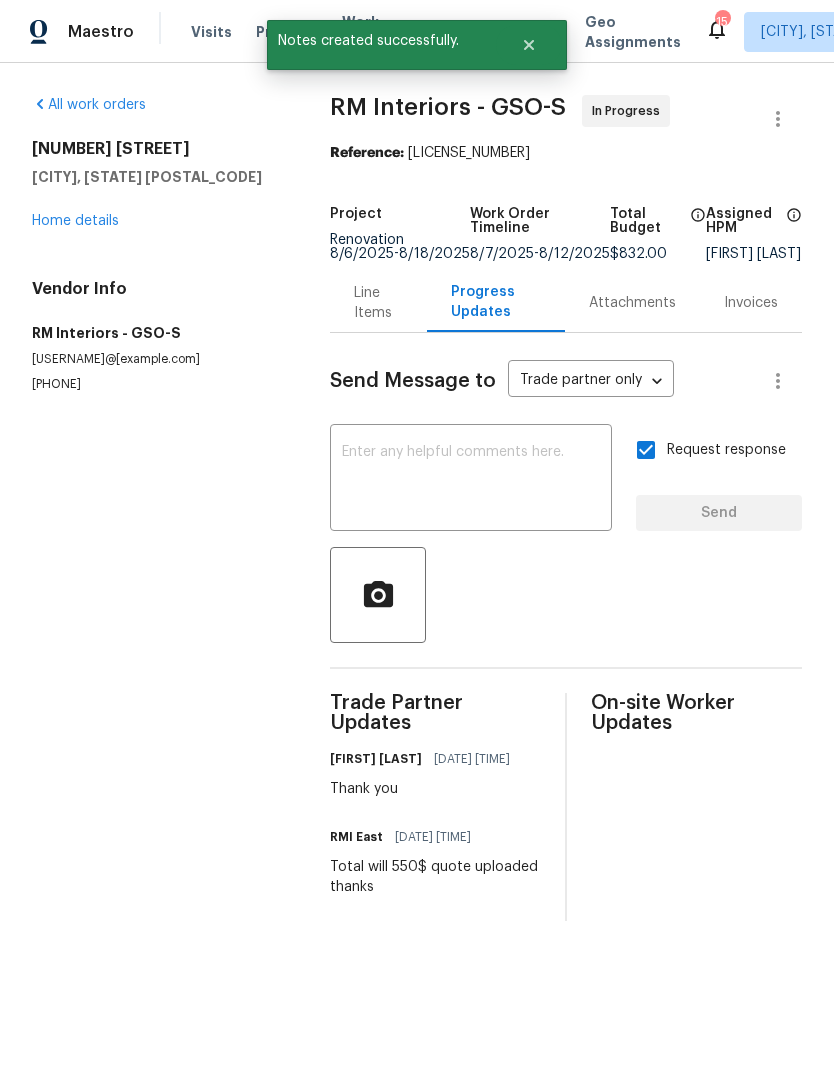 click on "Line Items" at bounding box center [378, 303] 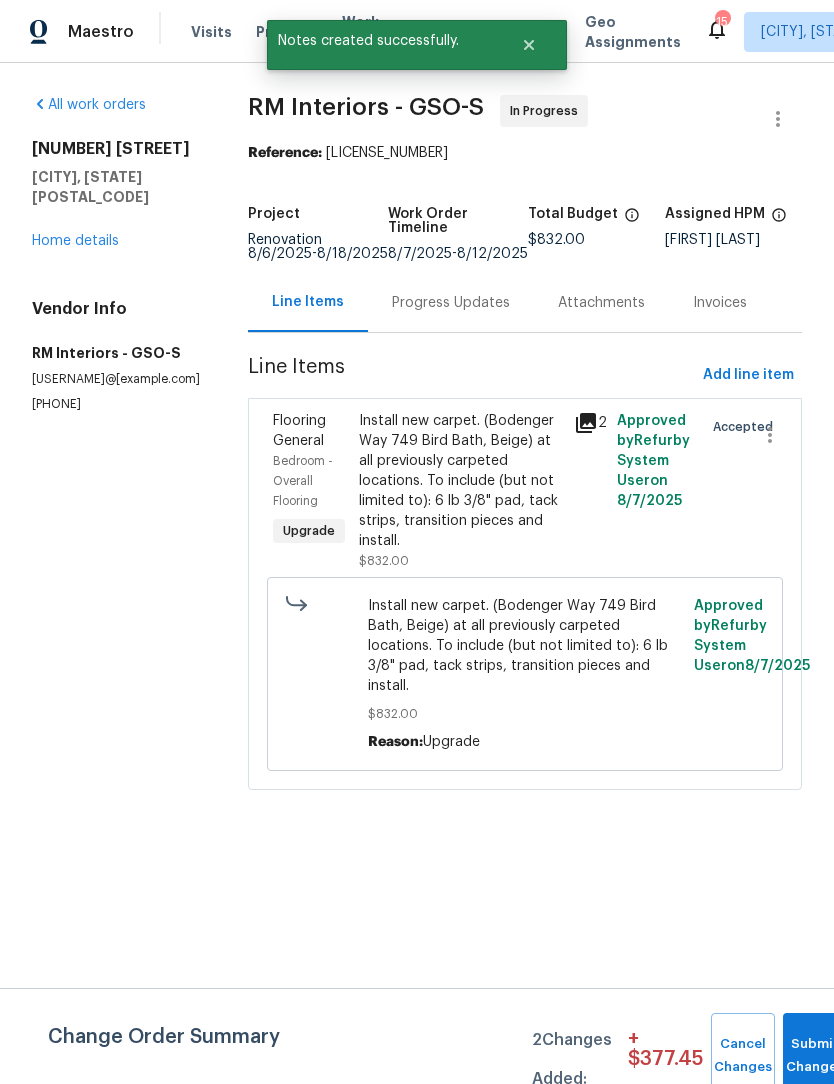 click on "Install new carpet. (Bodenger Way 749 Bird Bath, Beige) at all previously carpeted locations. To include (but not limited to): 6 lb 3/8" pad, tack strips, transition pieces and install." at bounding box center (460, 481) 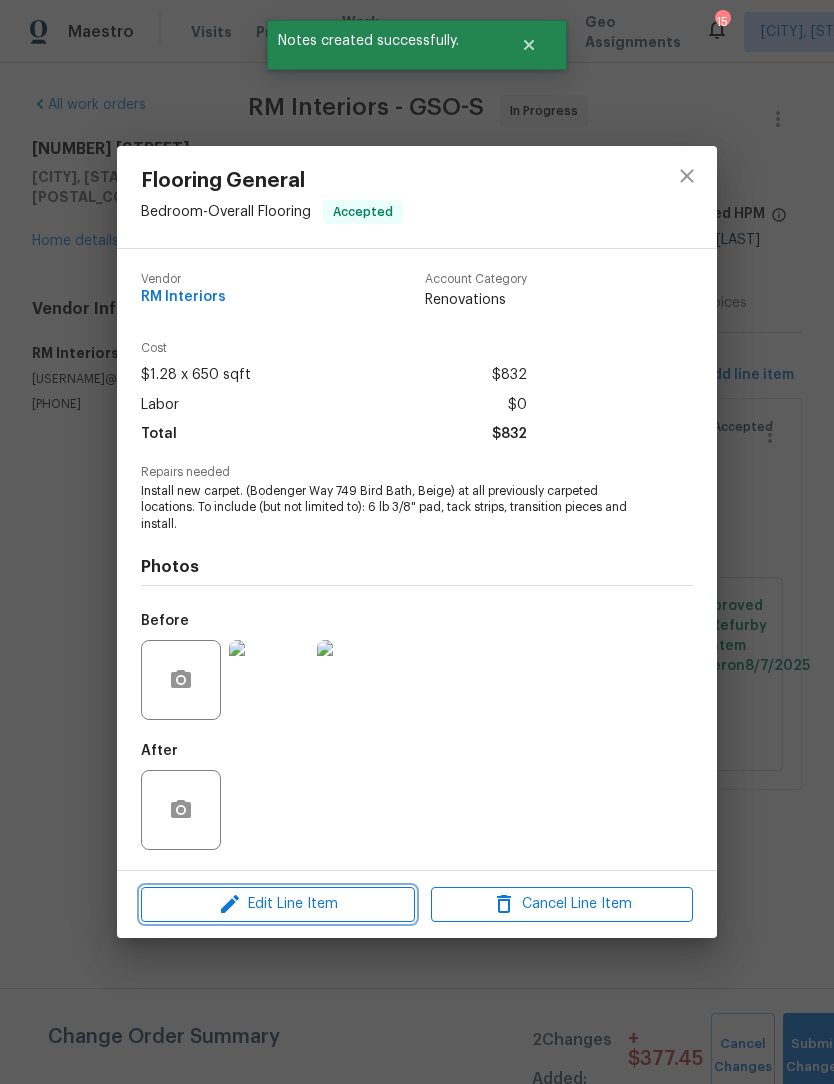 click on "Edit Line Item" at bounding box center (278, 904) 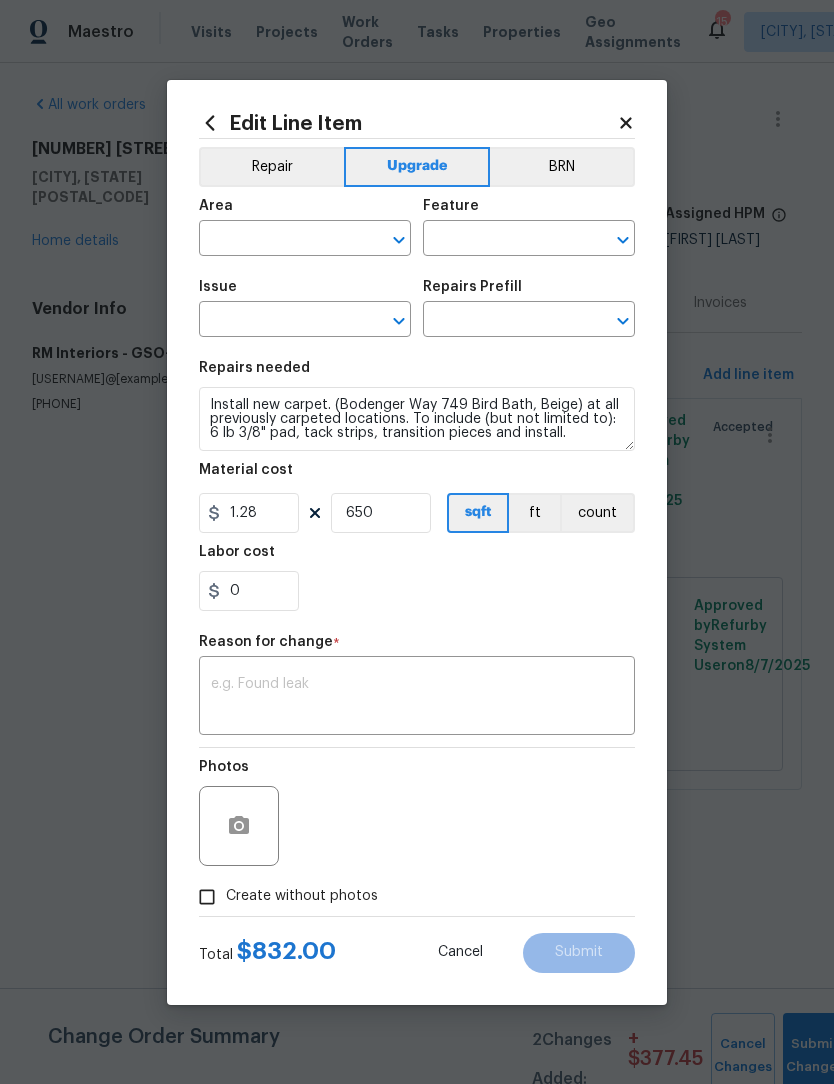 type on "Bedroom" 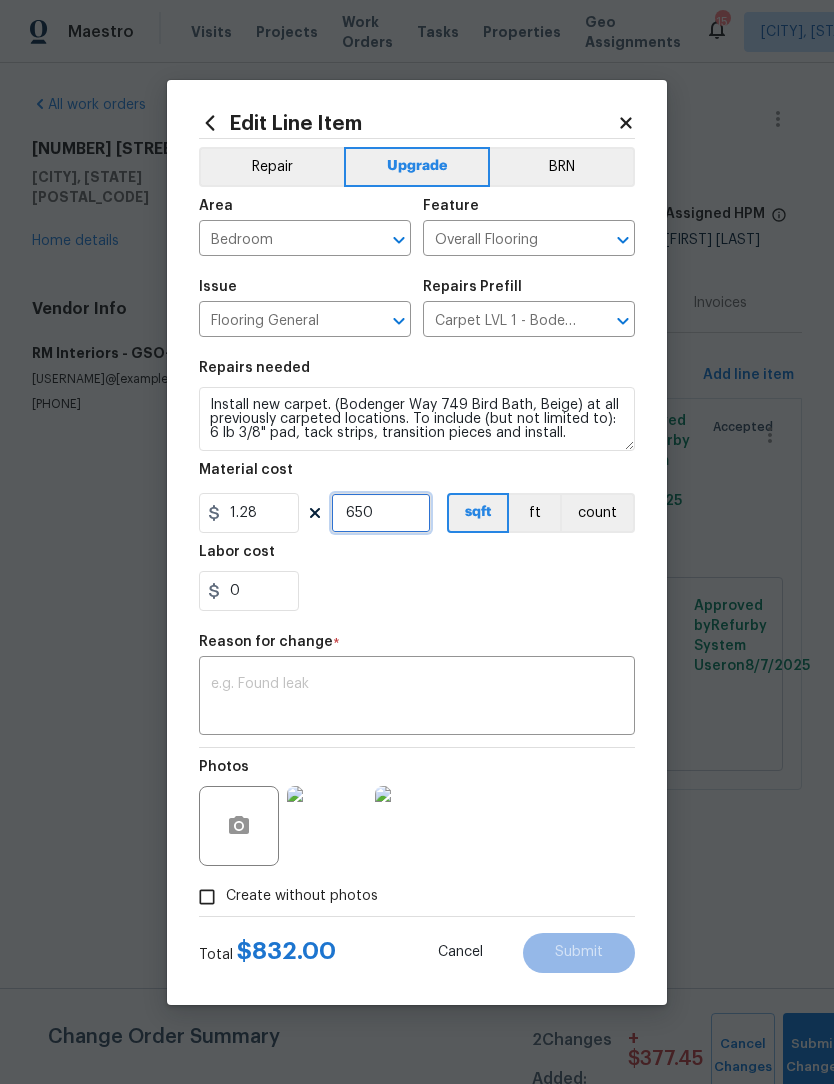 click on "650" at bounding box center (381, 513) 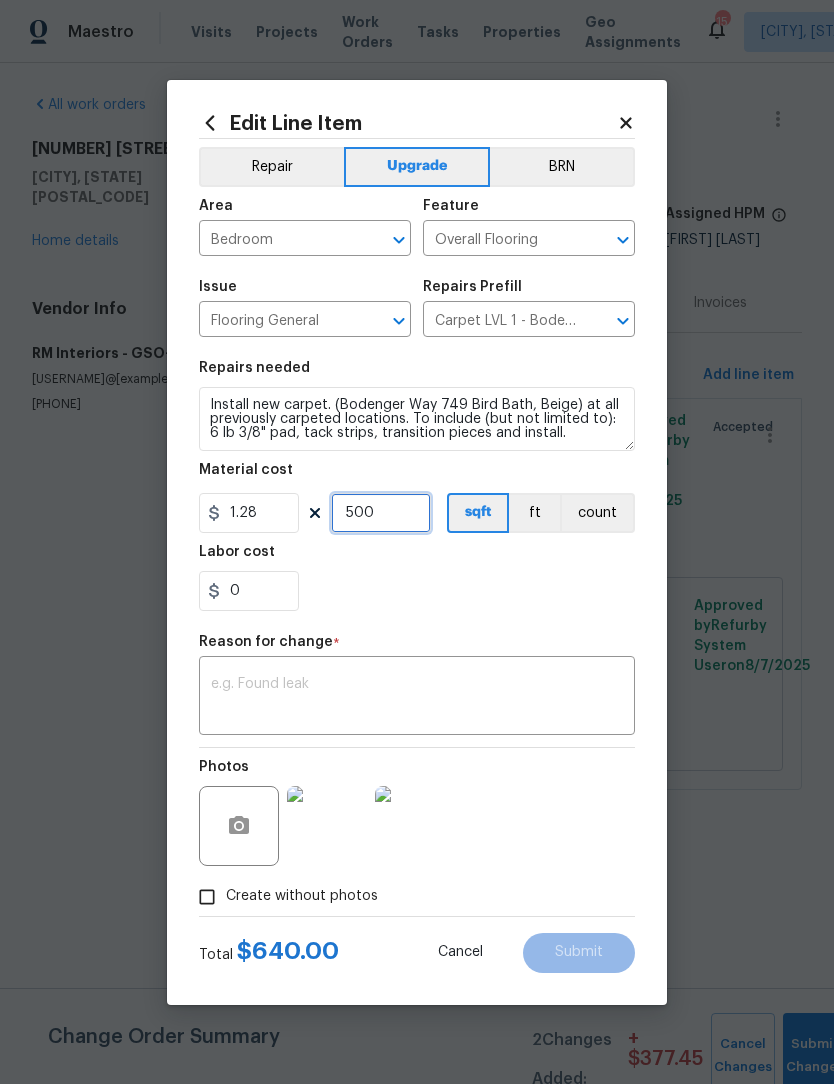 type on "500" 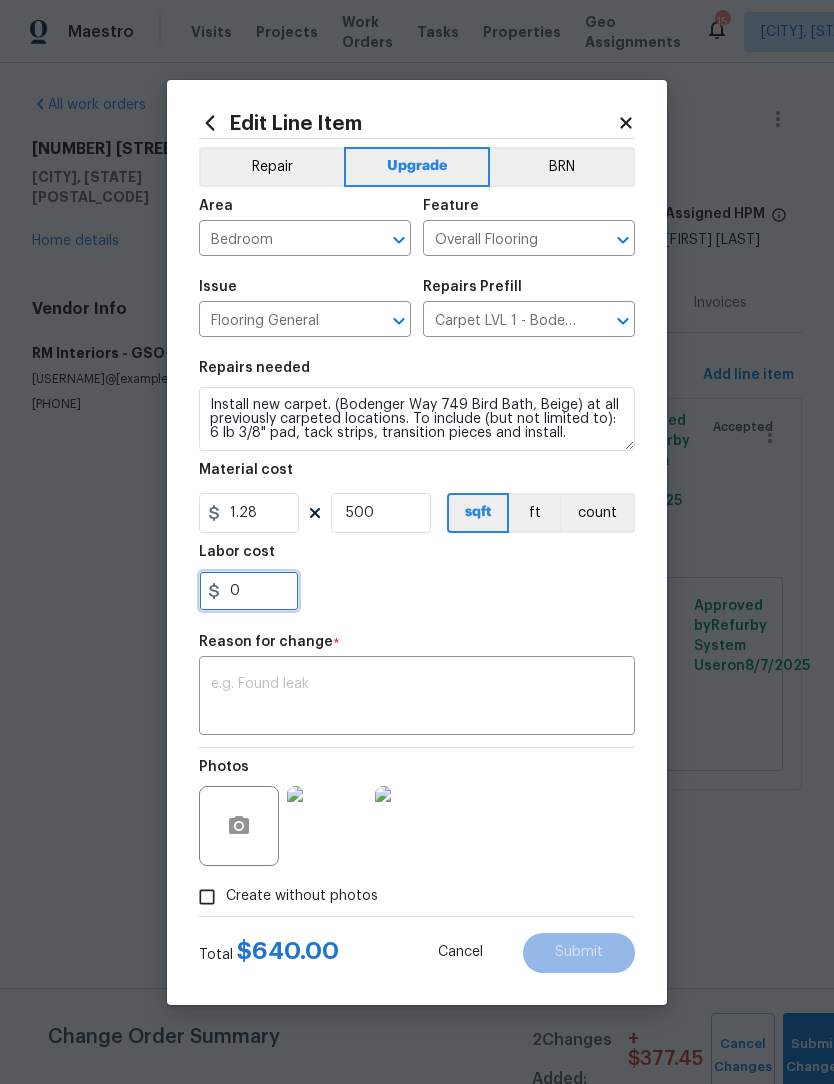 click on "0" at bounding box center [249, 591] 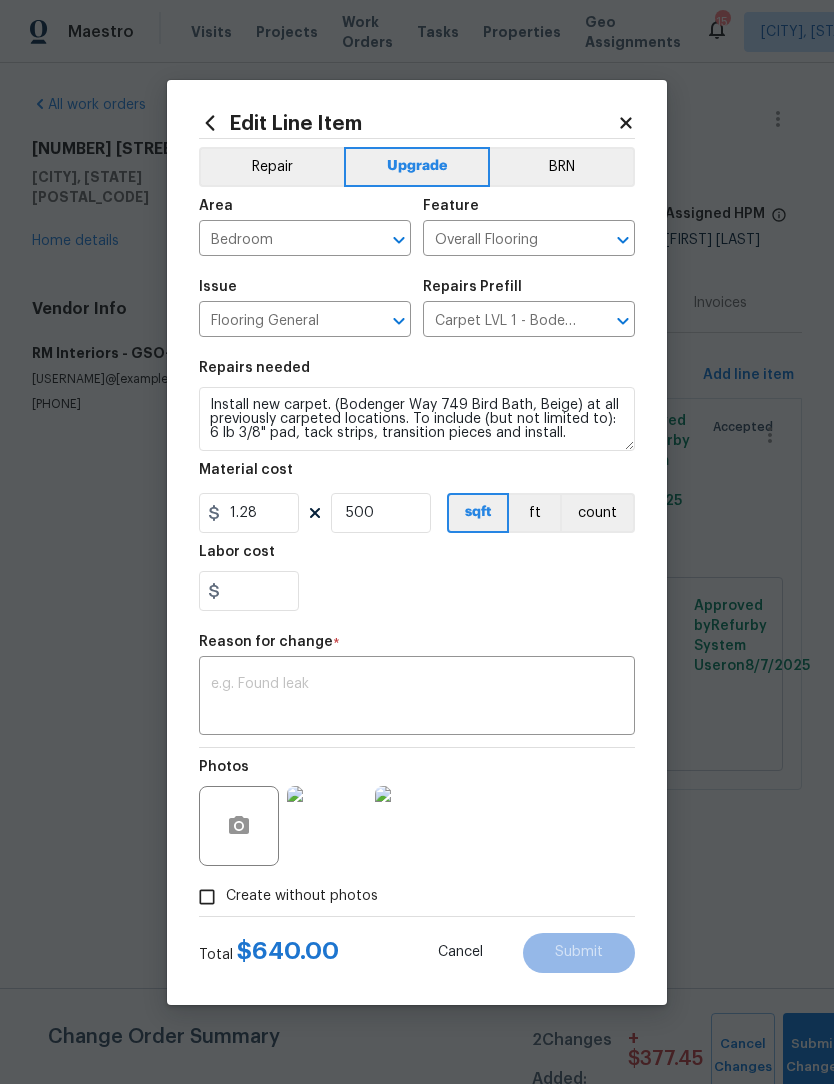 click at bounding box center [417, 698] 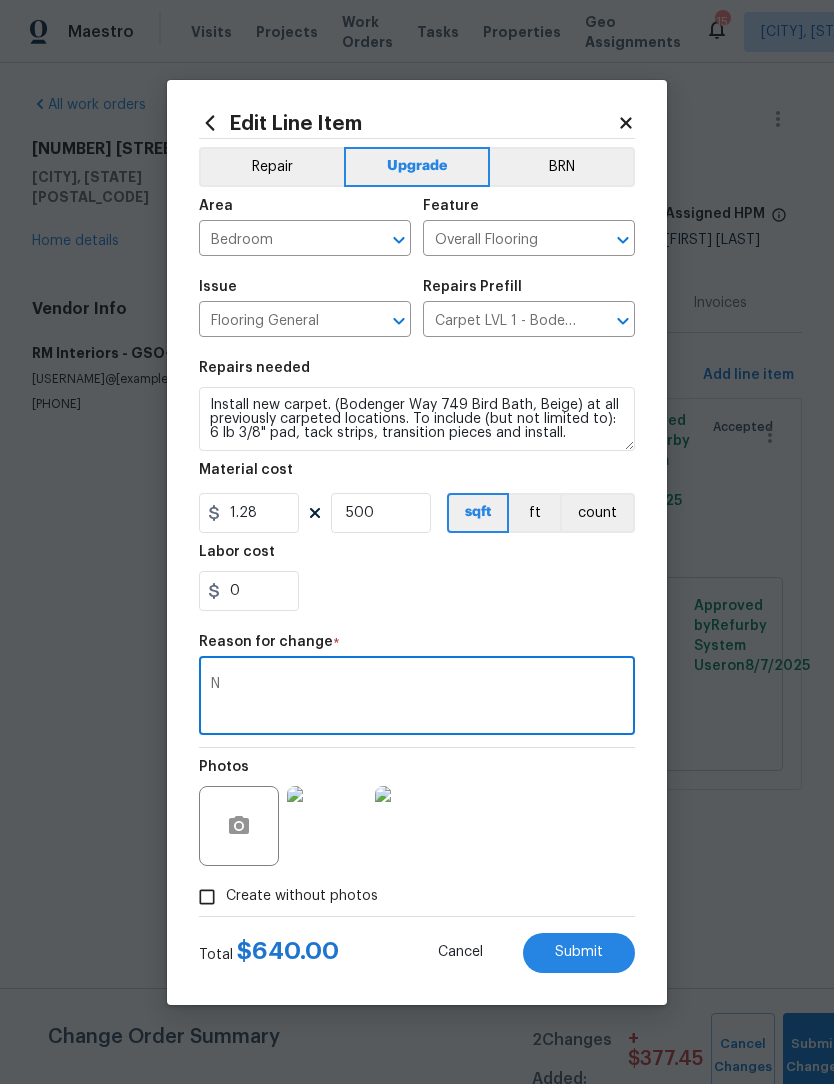 type on "Na" 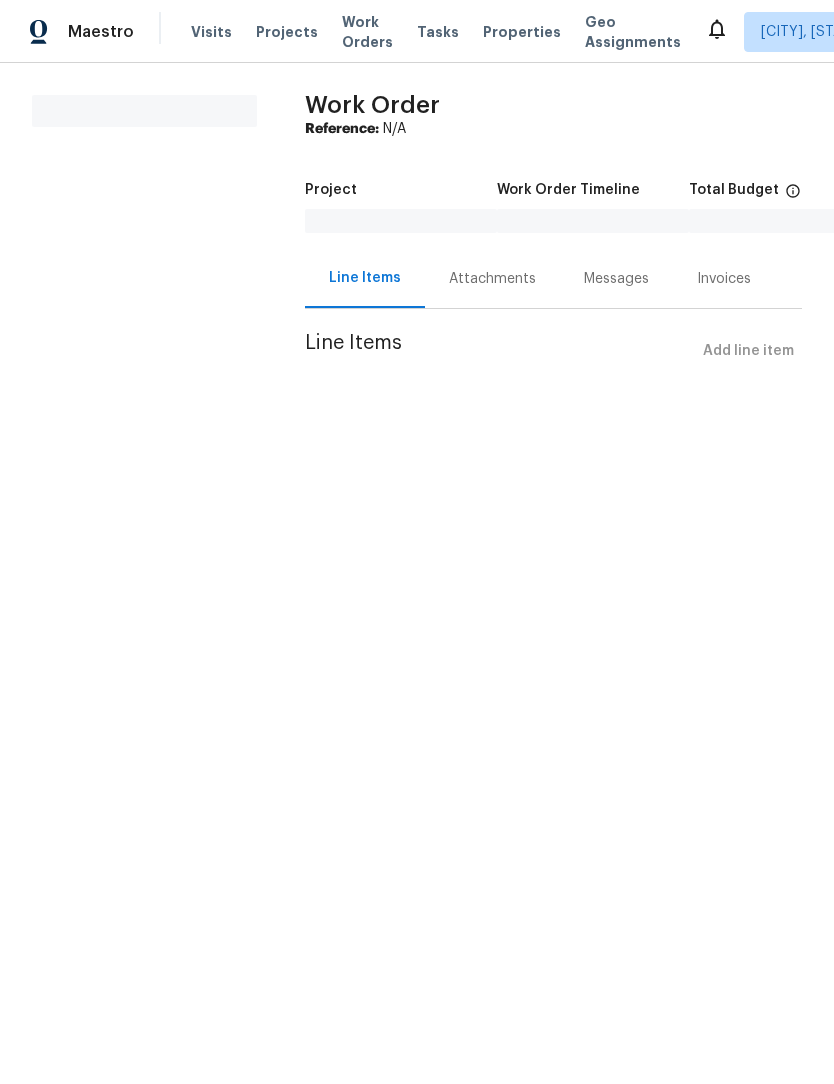 scroll, scrollTop: 0, scrollLeft: 0, axis: both 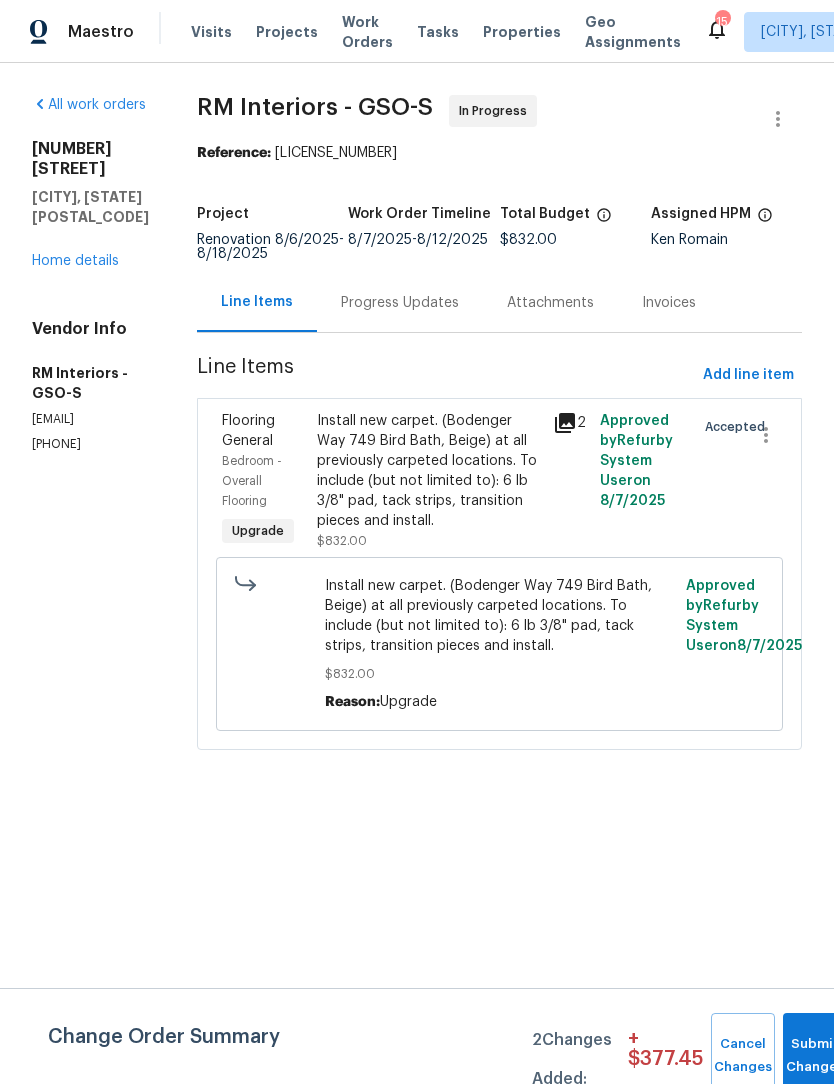 click on "Install new carpet. (Bodenger Way 749 Bird Bath, Beige) at all previously carpeted locations. To include (but not limited to): 6 lb 3/8" pad, tack strips, transition pieces and install." at bounding box center (429, 471) 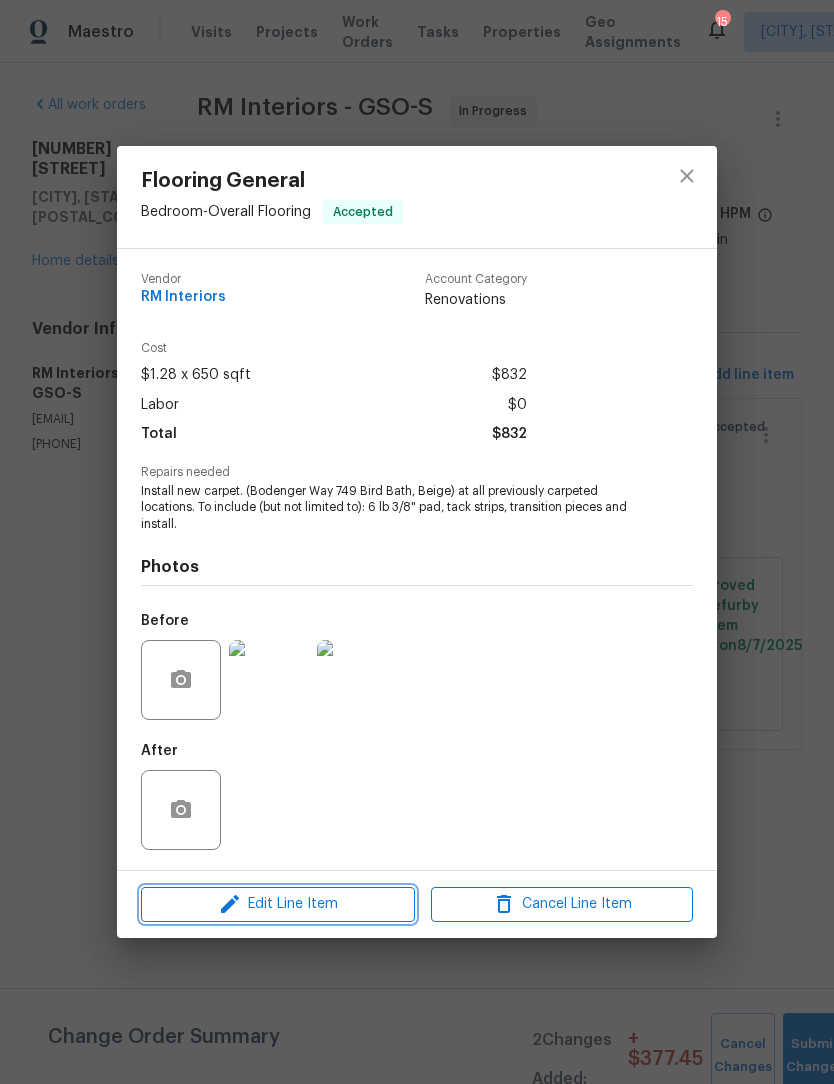 click on "Edit Line Item" at bounding box center [278, 904] 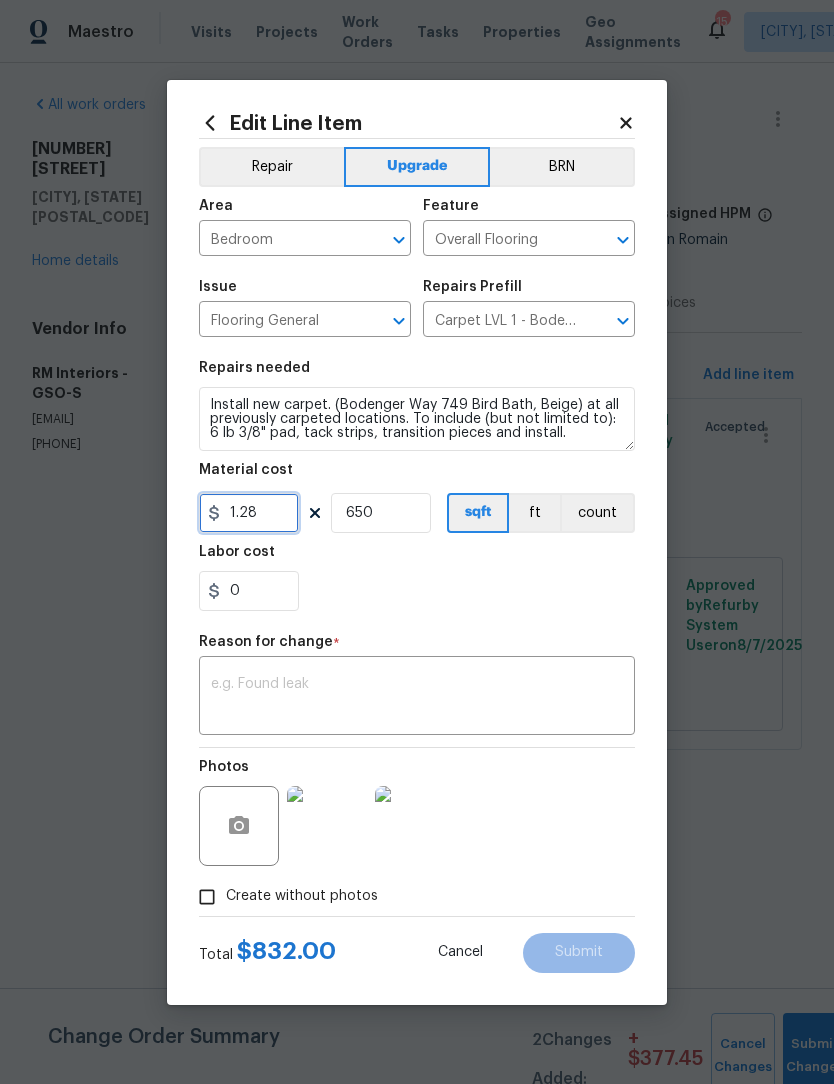 click on "1.28" at bounding box center [249, 513] 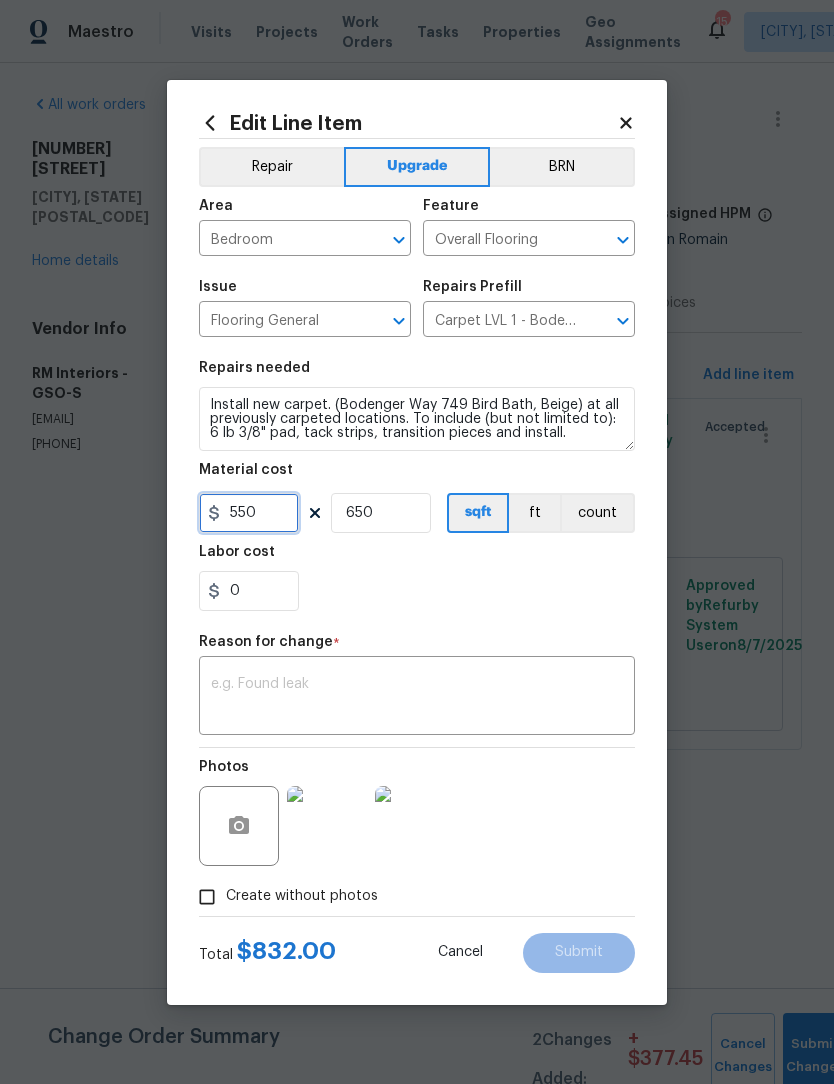 type on "550" 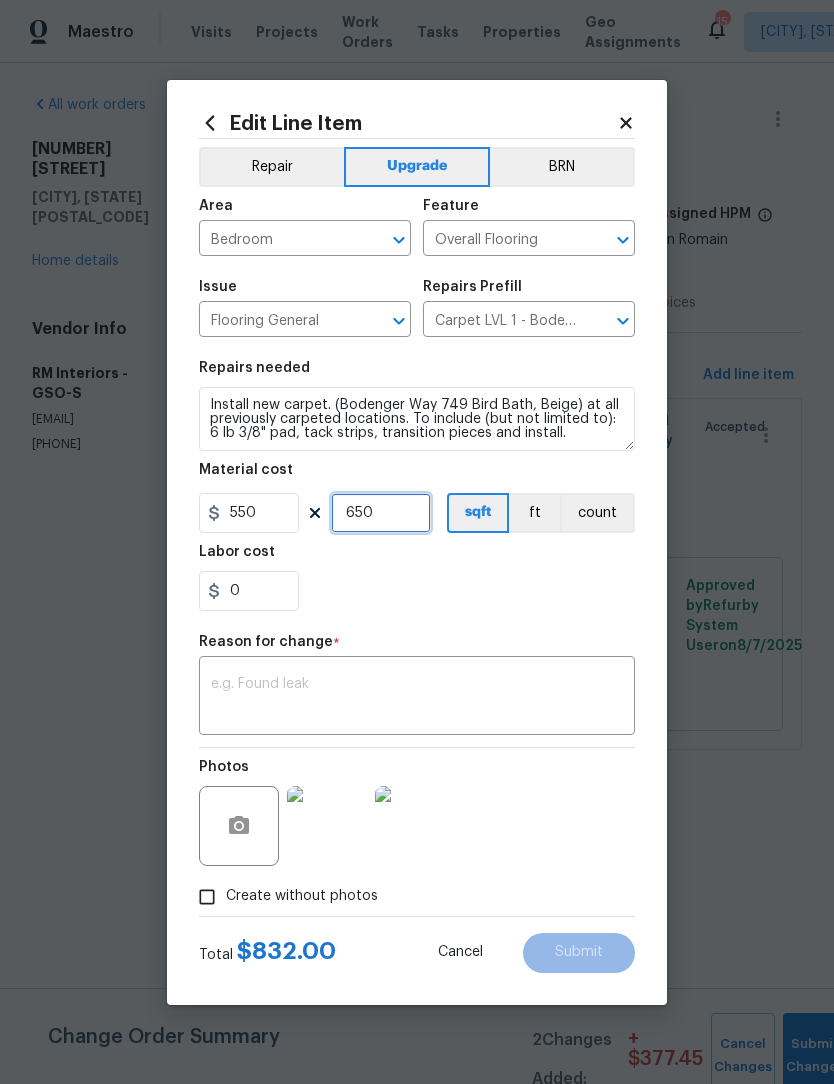 click on "650" at bounding box center (381, 513) 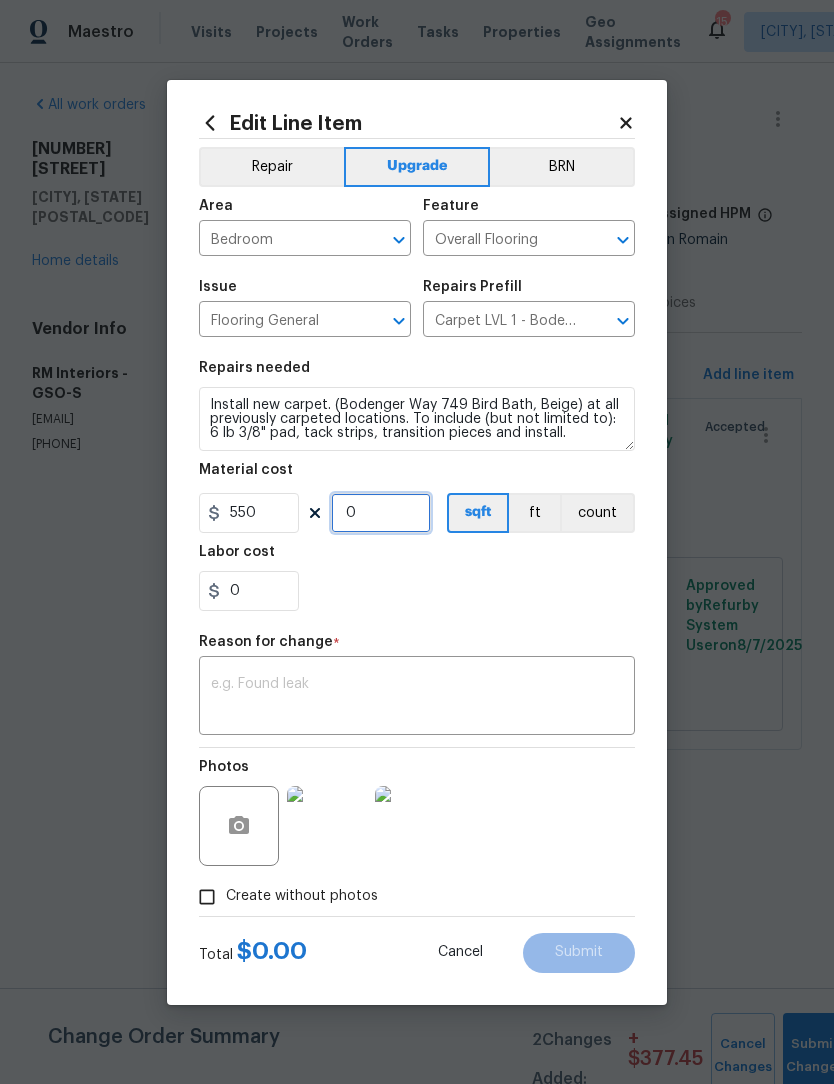 type on "1" 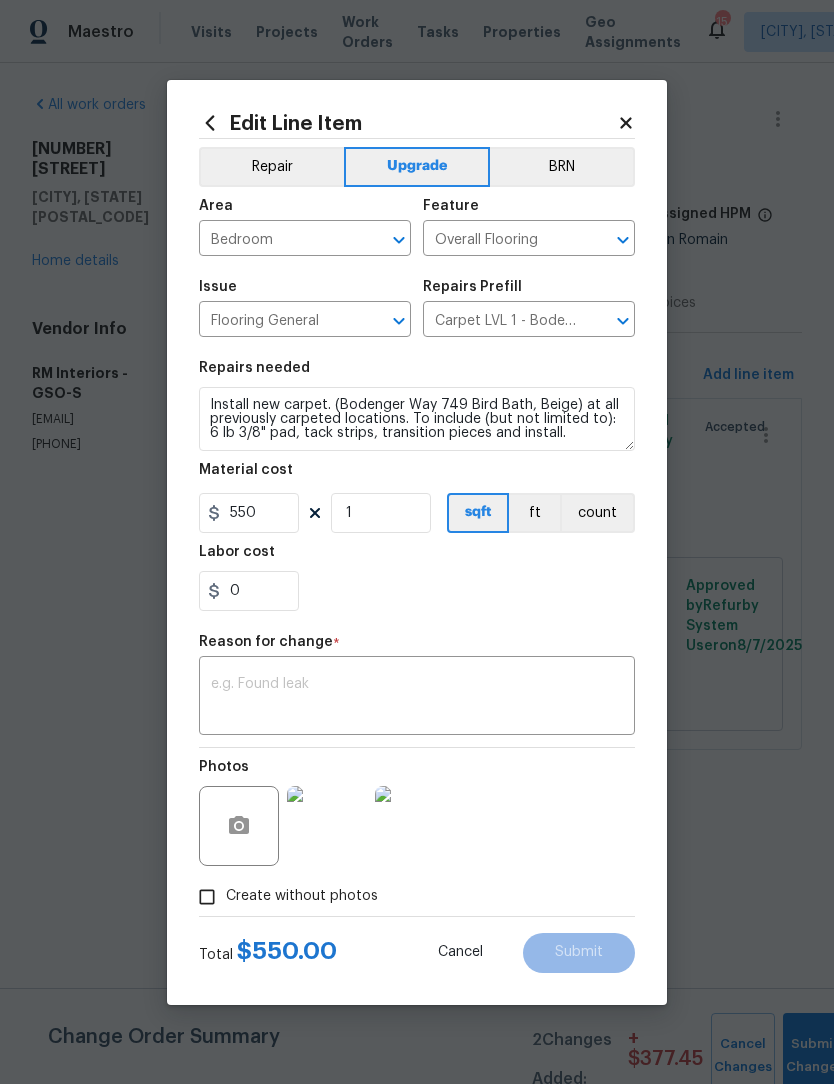 click on "x ​" at bounding box center [417, 698] 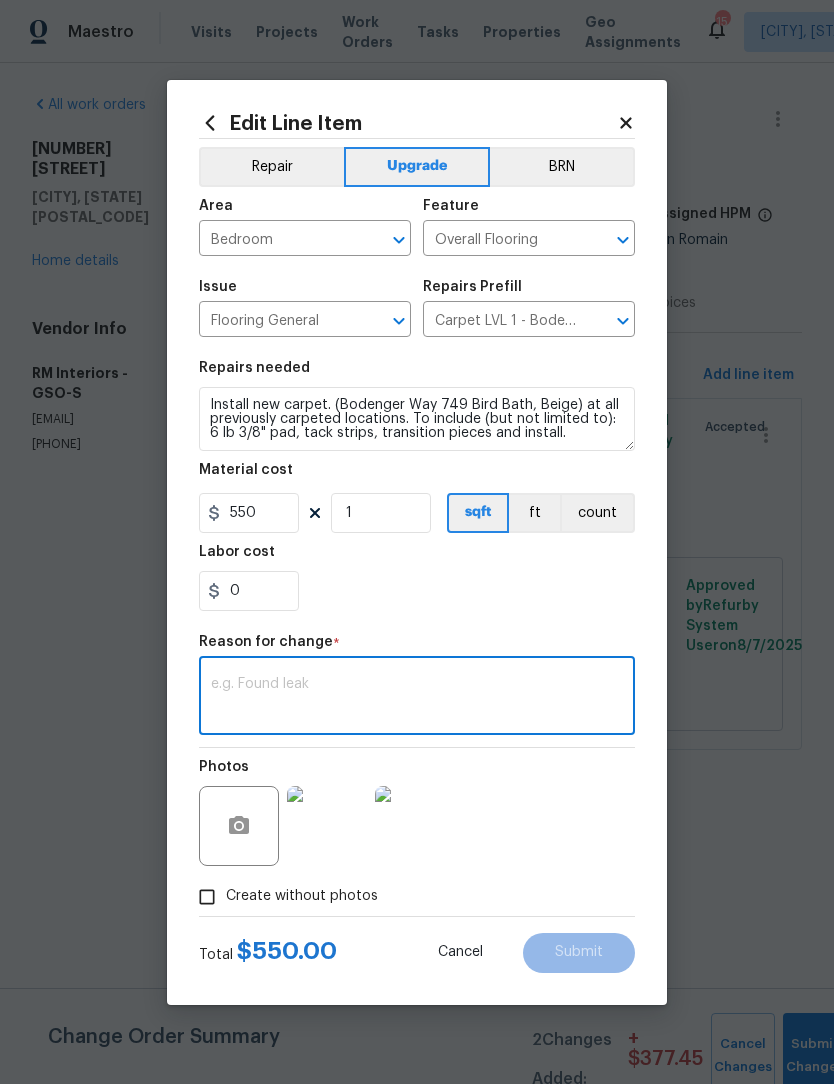 click on "x ​" at bounding box center (417, 698) 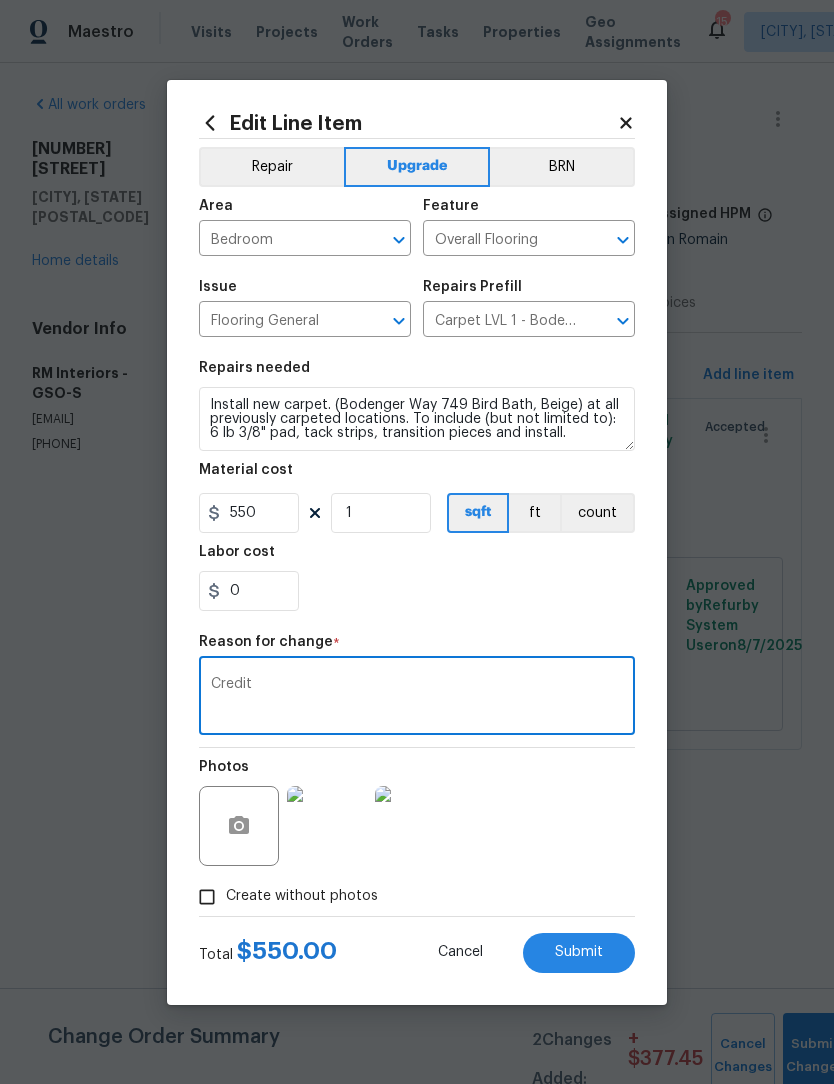 type on "Credit" 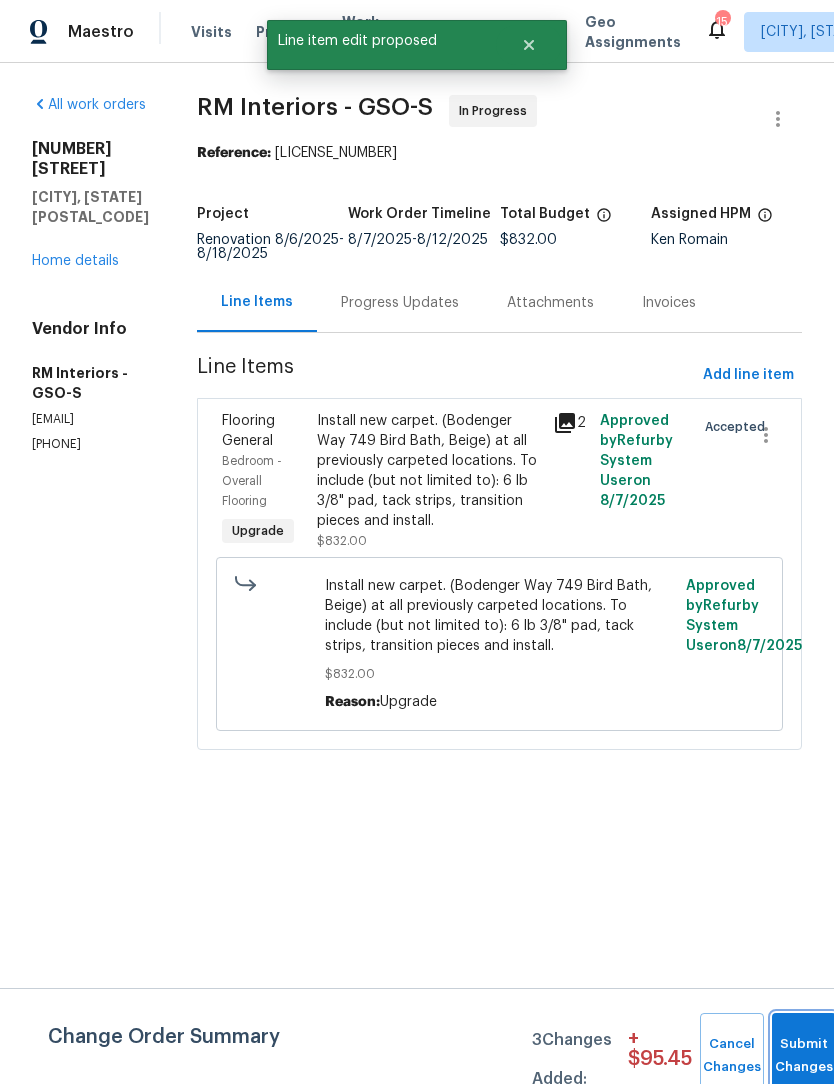 click on "Submit Changes" at bounding box center [804, 1056] 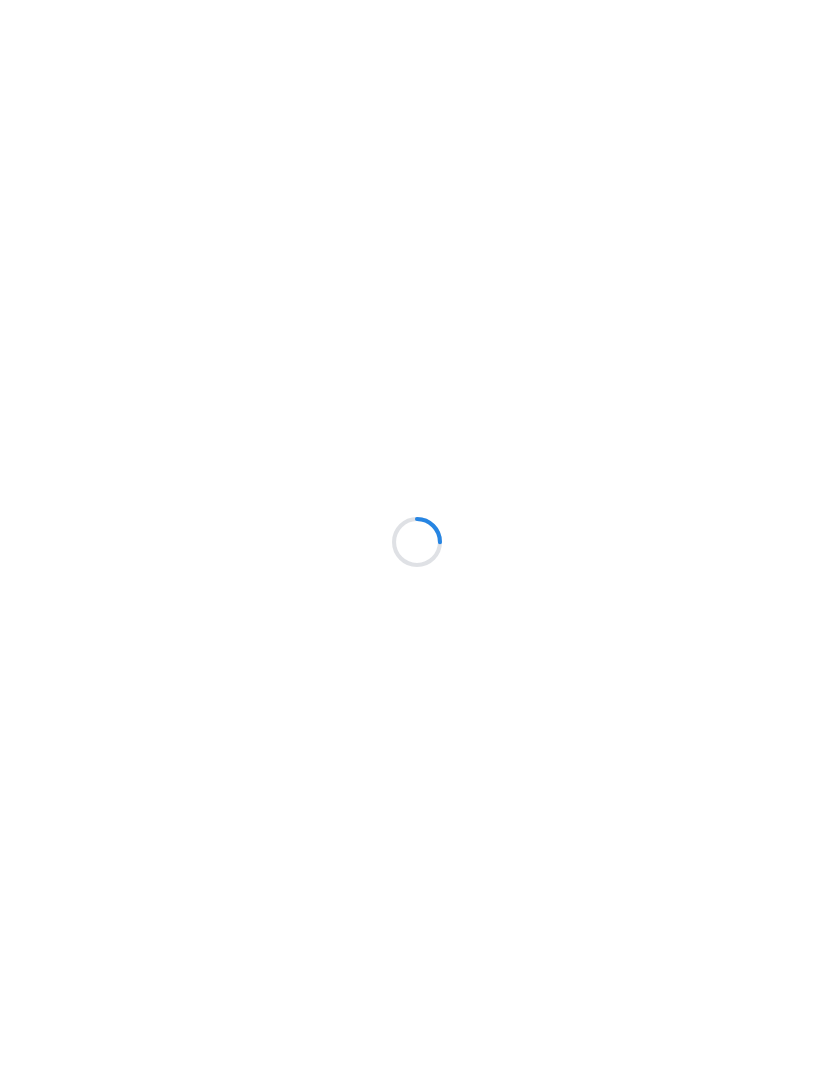 scroll, scrollTop: 0, scrollLeft: 0, axis: both 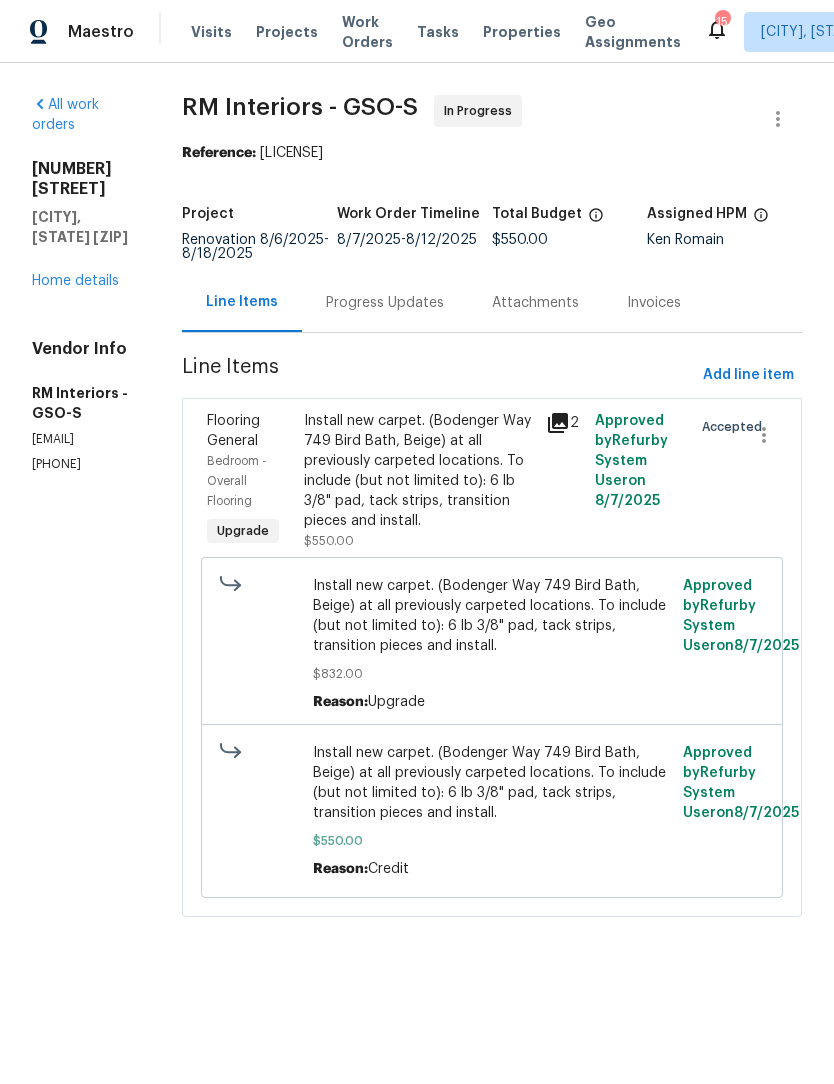 click on "Home details" at bounding box center [75, 281] 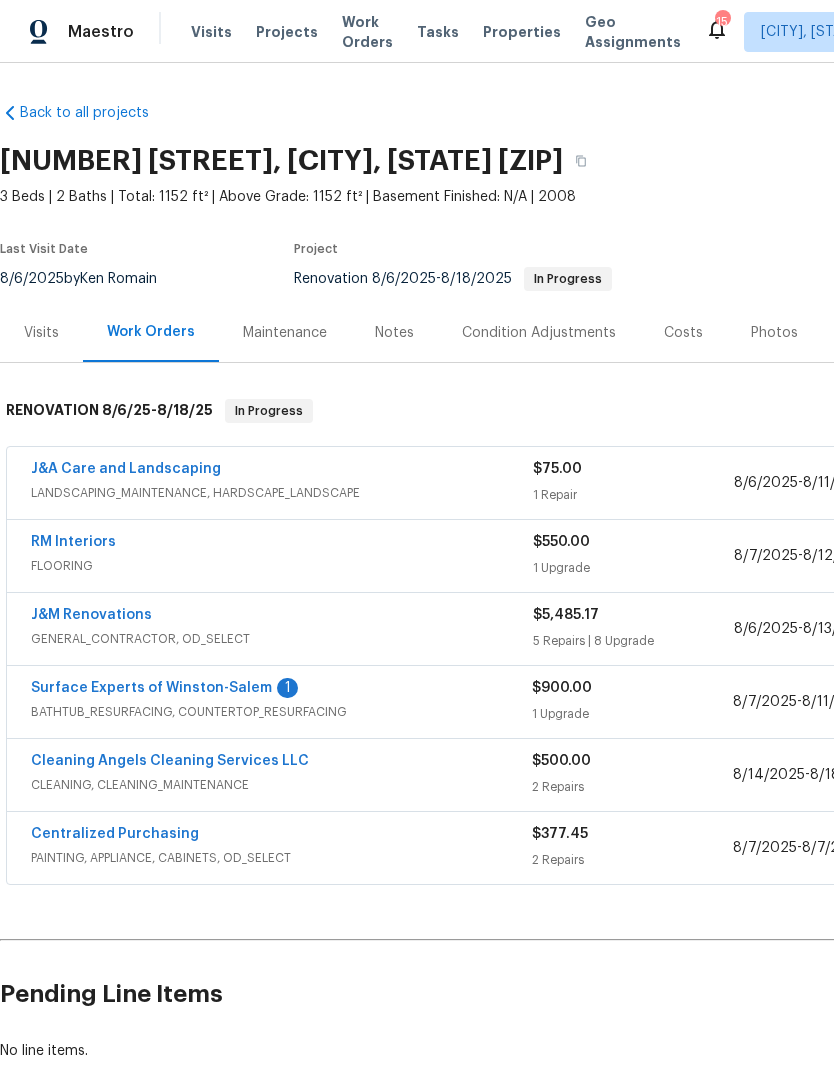 click on "Surface Experts of Winston-Salem" at bounding box center (151, 688) 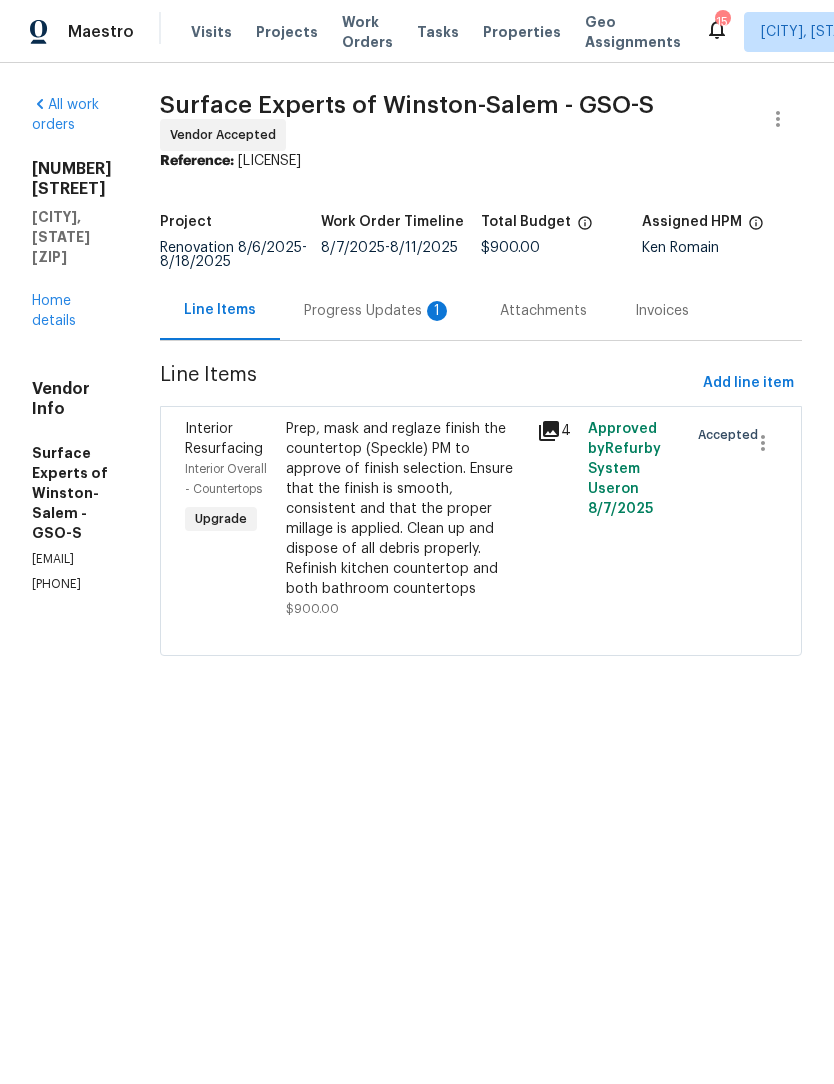 click on "Progress Updates 1" at bounding box center (378, 311) 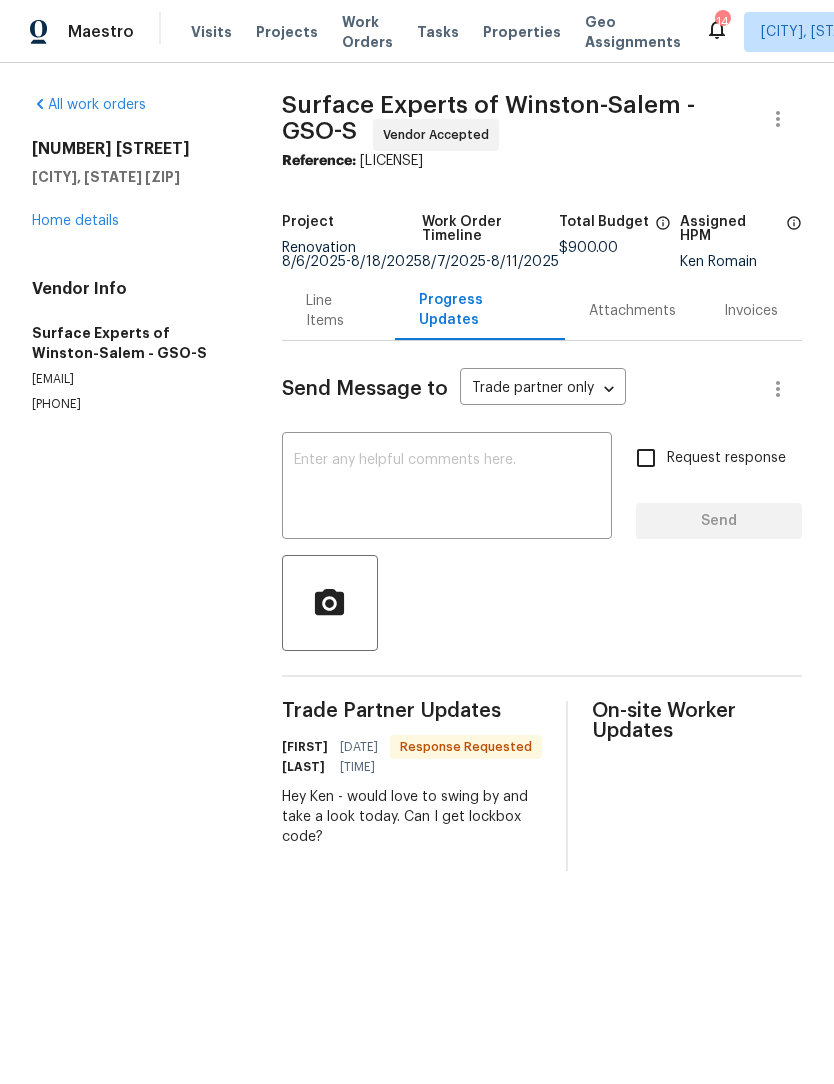 click at bounding box center (447, 488) 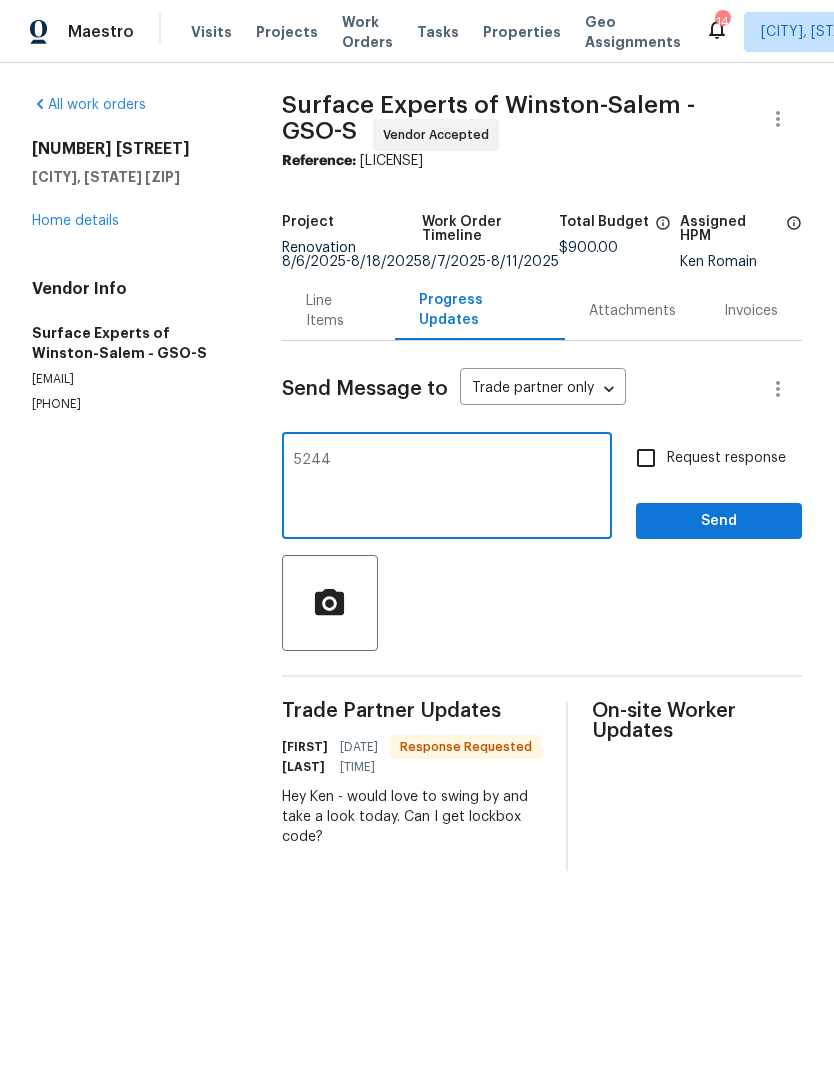 type on "5244" 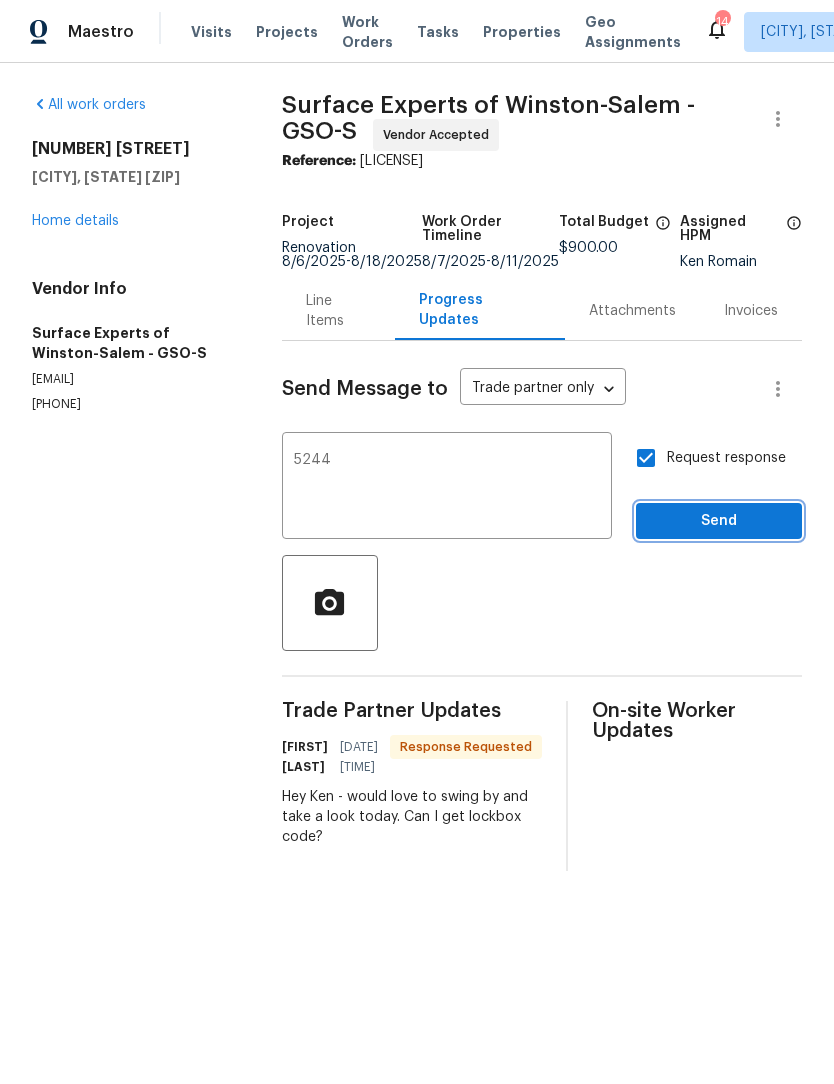 click on "Send" at bounding box center [719, 521] 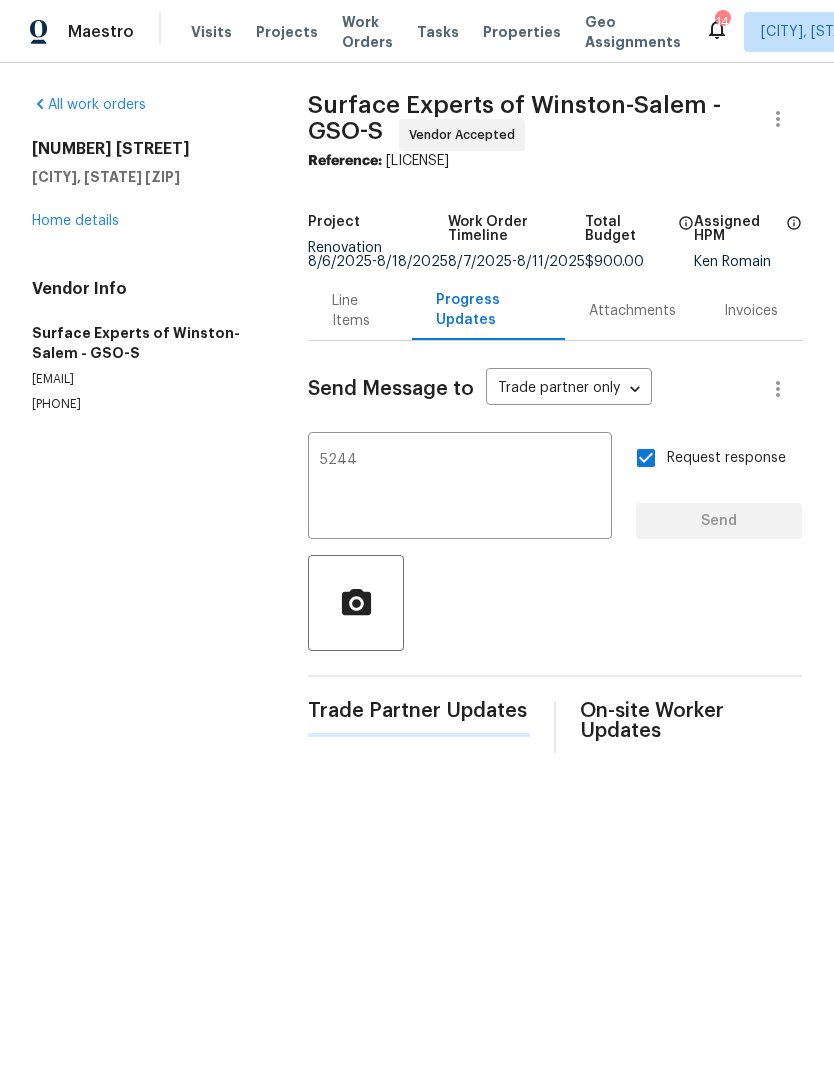 type 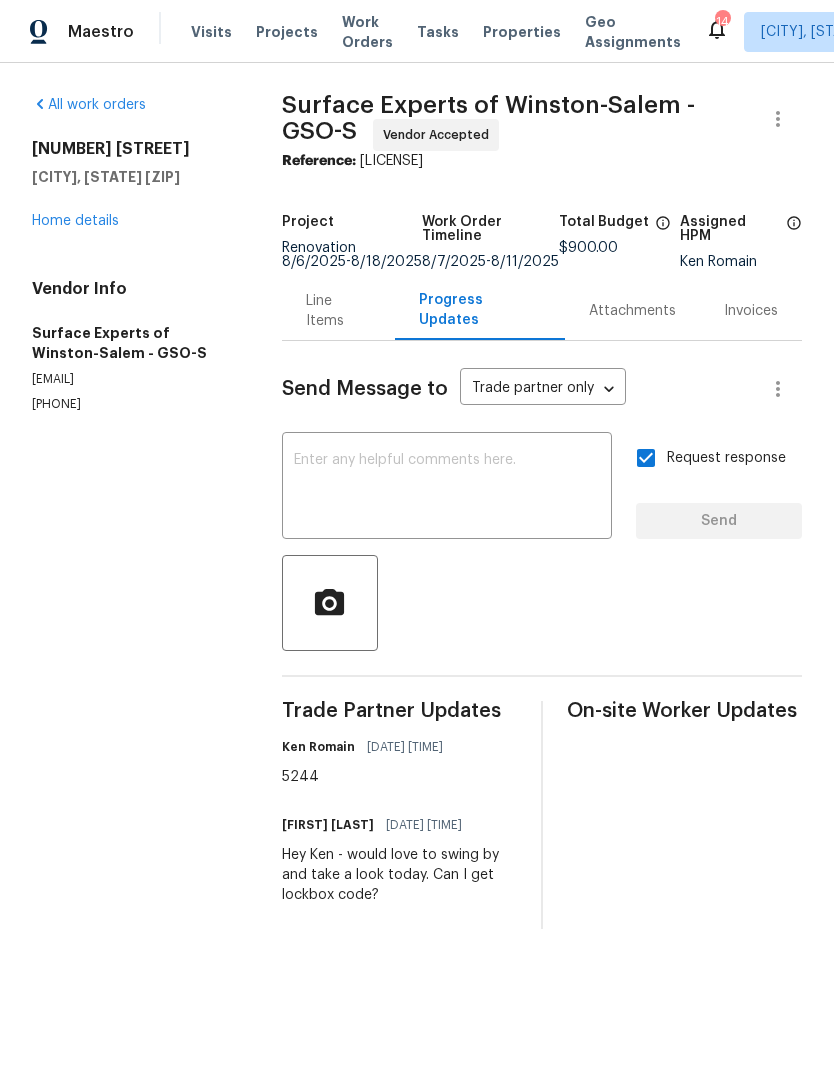 click on "[NUMBER] [STREET] [CITY], [STATE] [ZIP] [WORD] details" at bounding box center (133, 185) 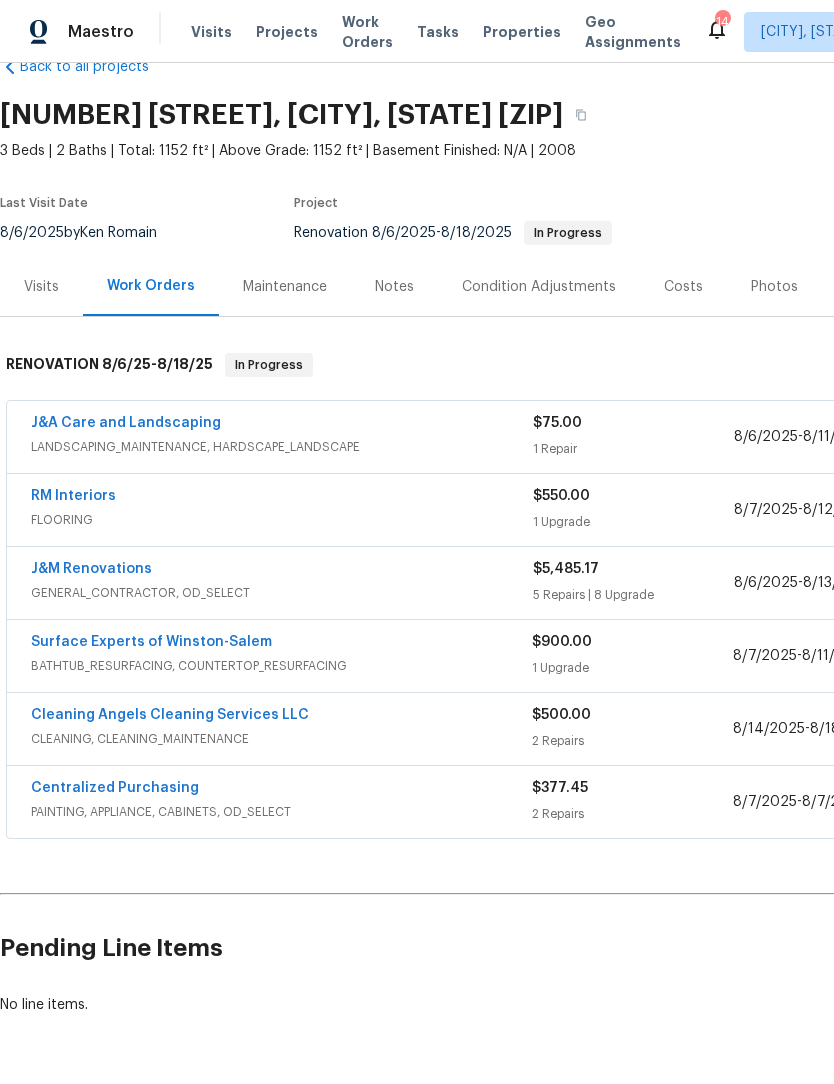 scroll, scrollTop: 46, scrollLeft: 0, axis: vertical 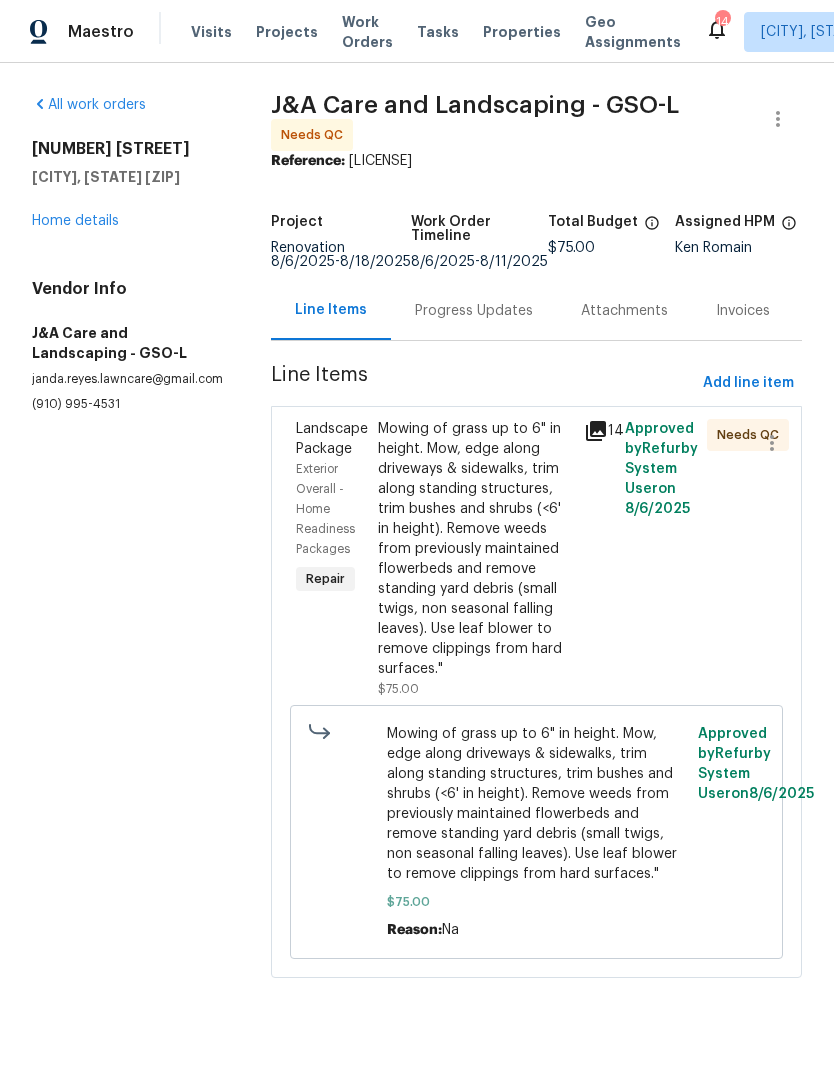 click 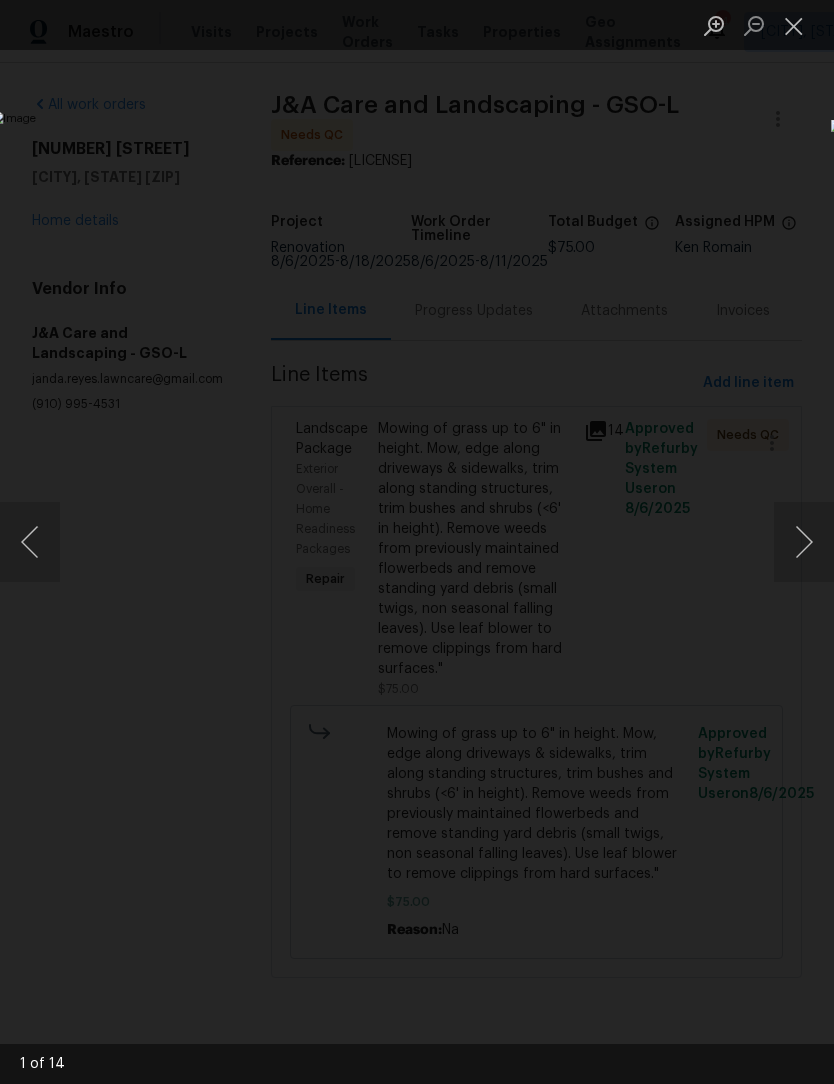 click at bounding box center (804, 542) 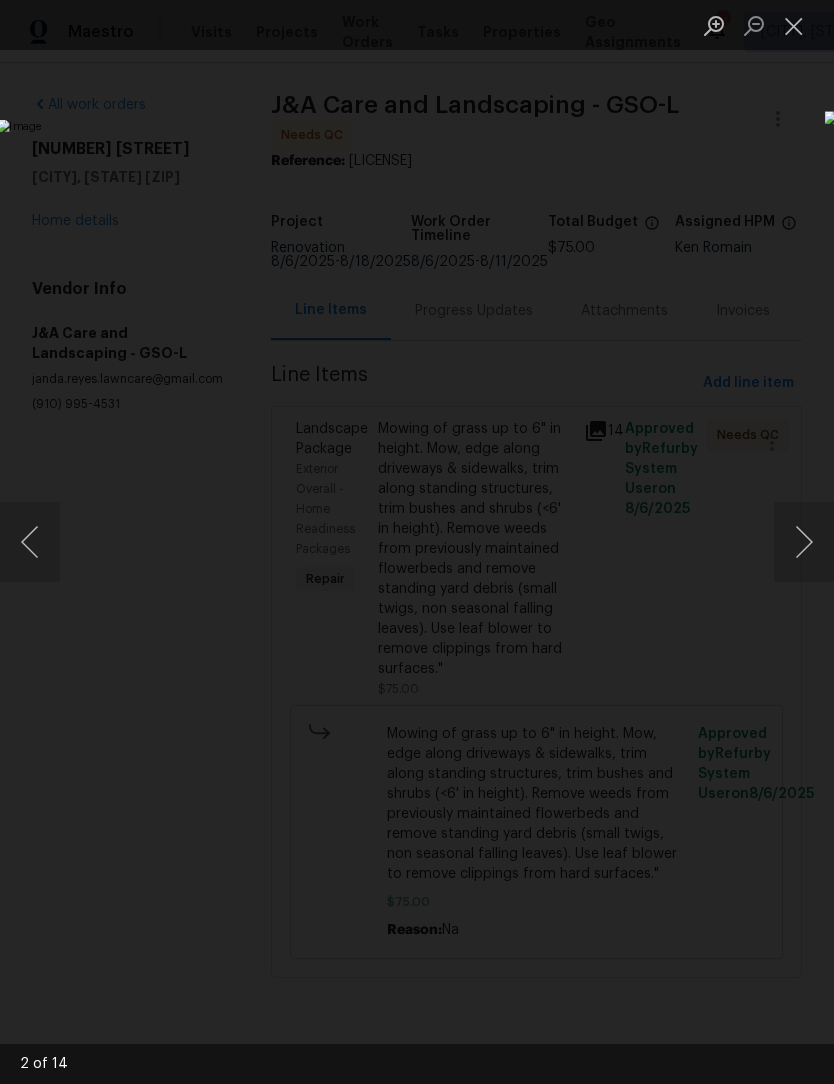 click at bounding box center [804, 542] 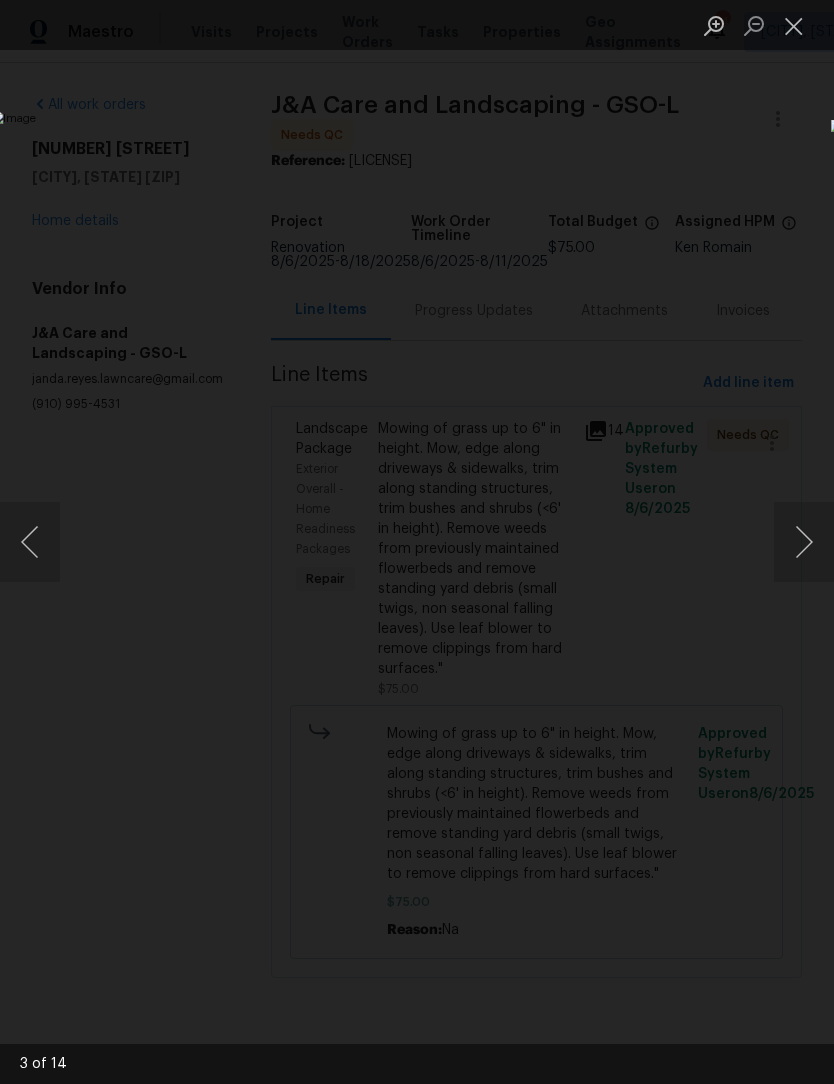 click at bounding box center [804, 542] 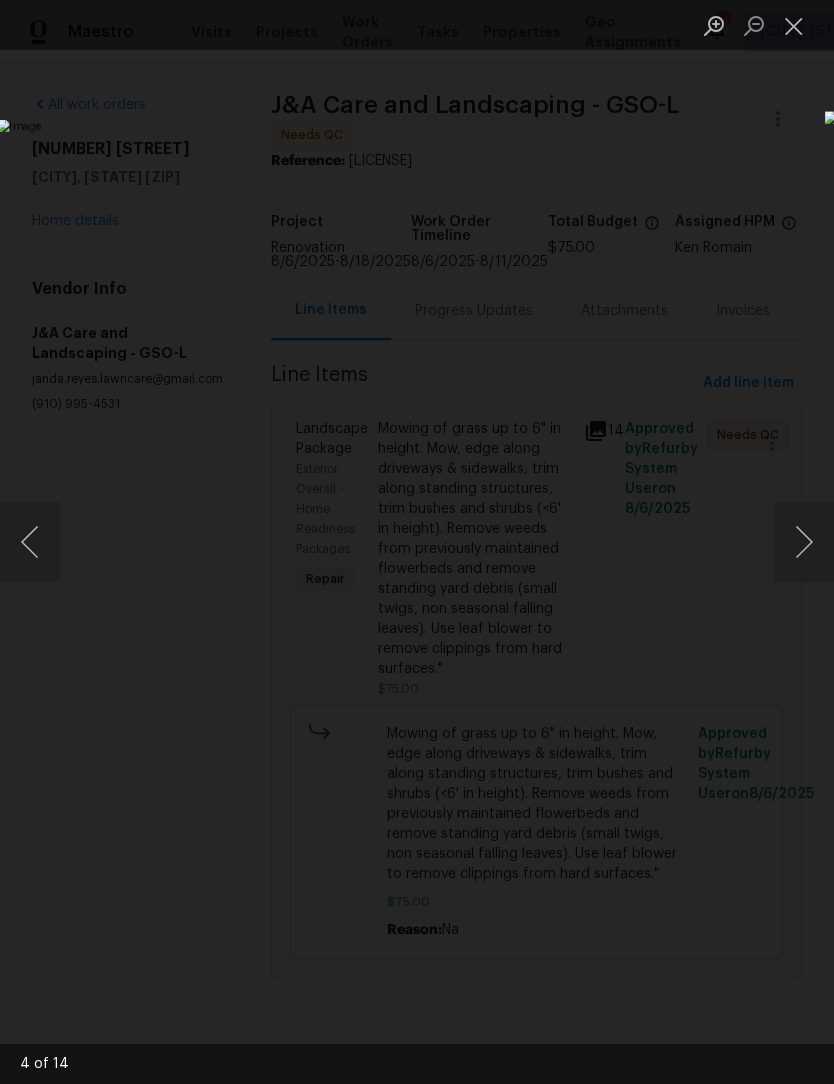click at bounding box center (804, 542) 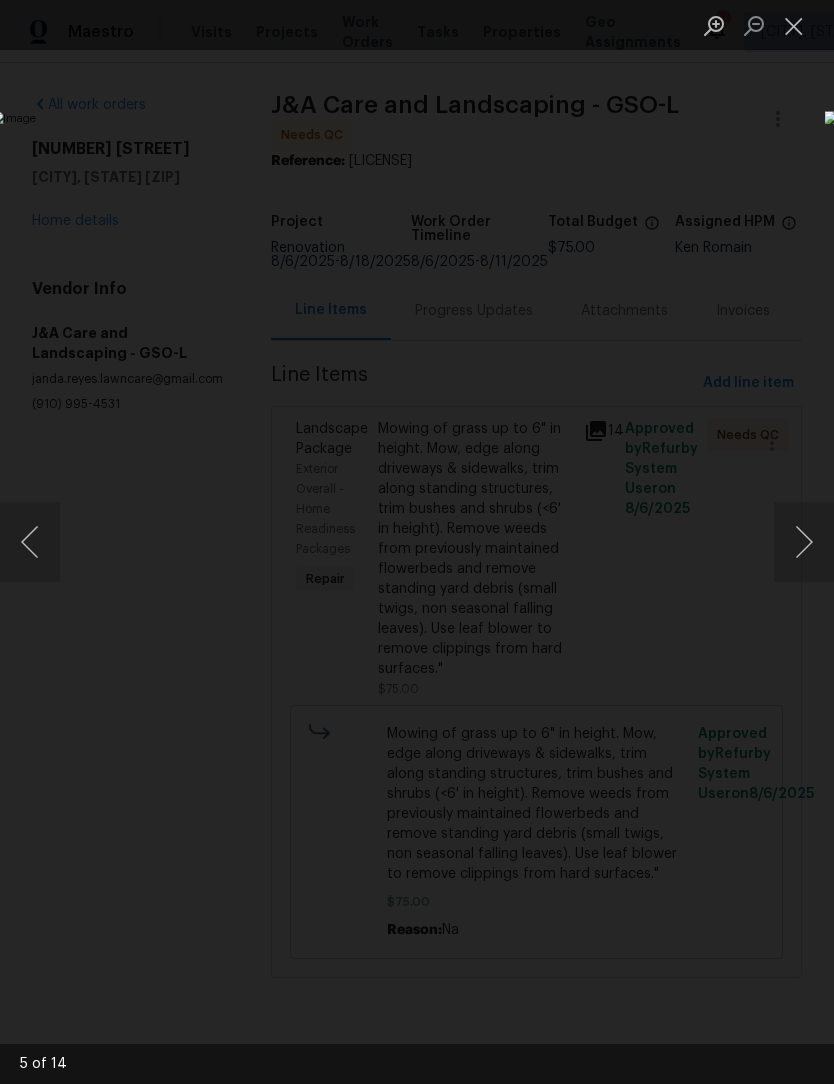 click at bounding box center (804, 542) 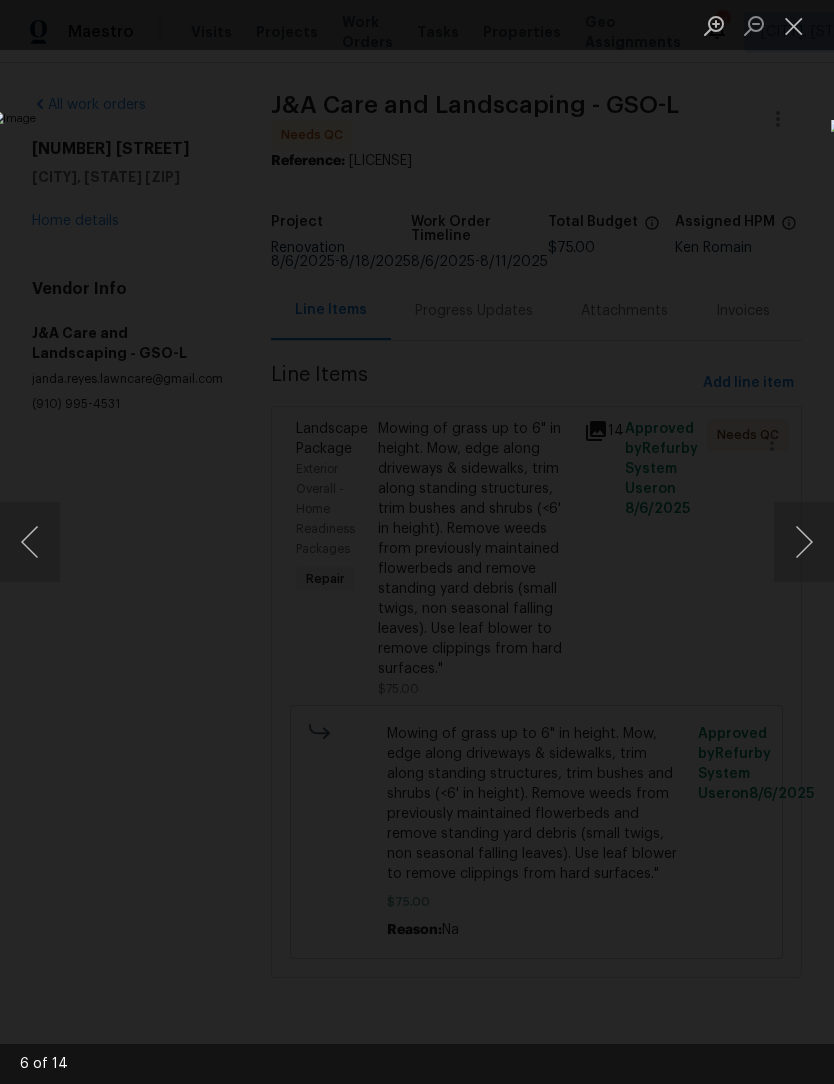 click at bounding box center [804, 542] 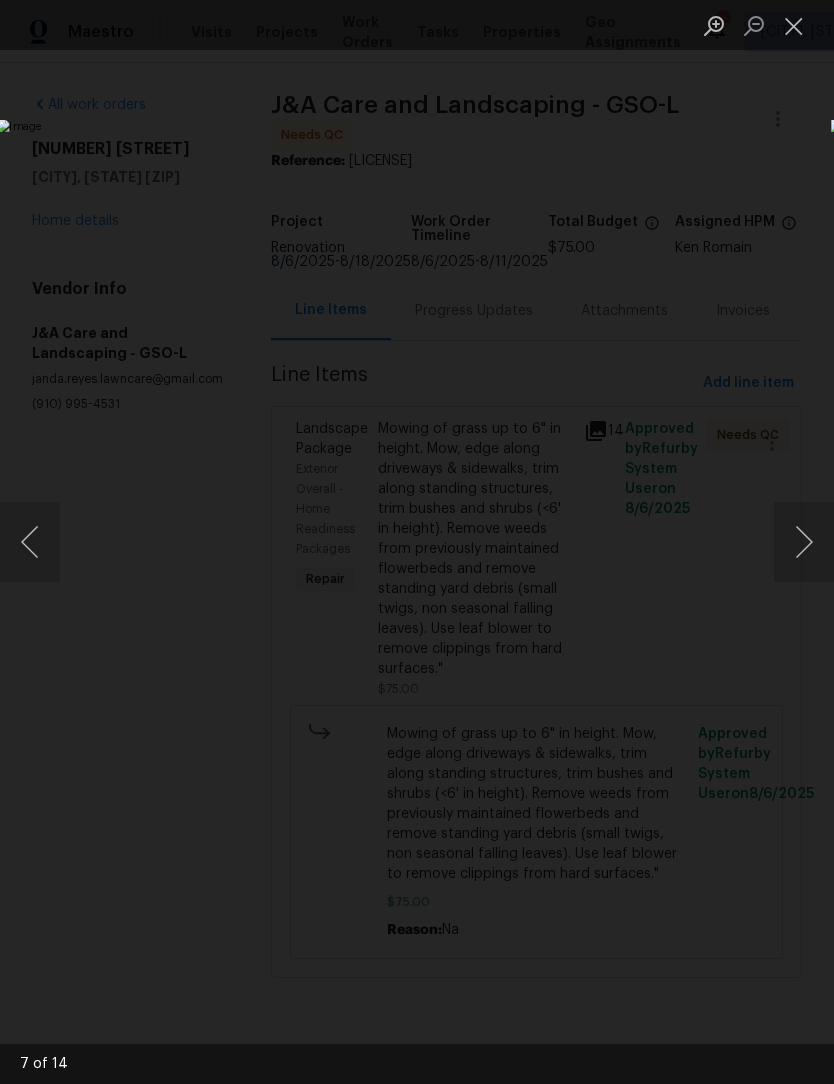 click at bounding box center [804, 542] 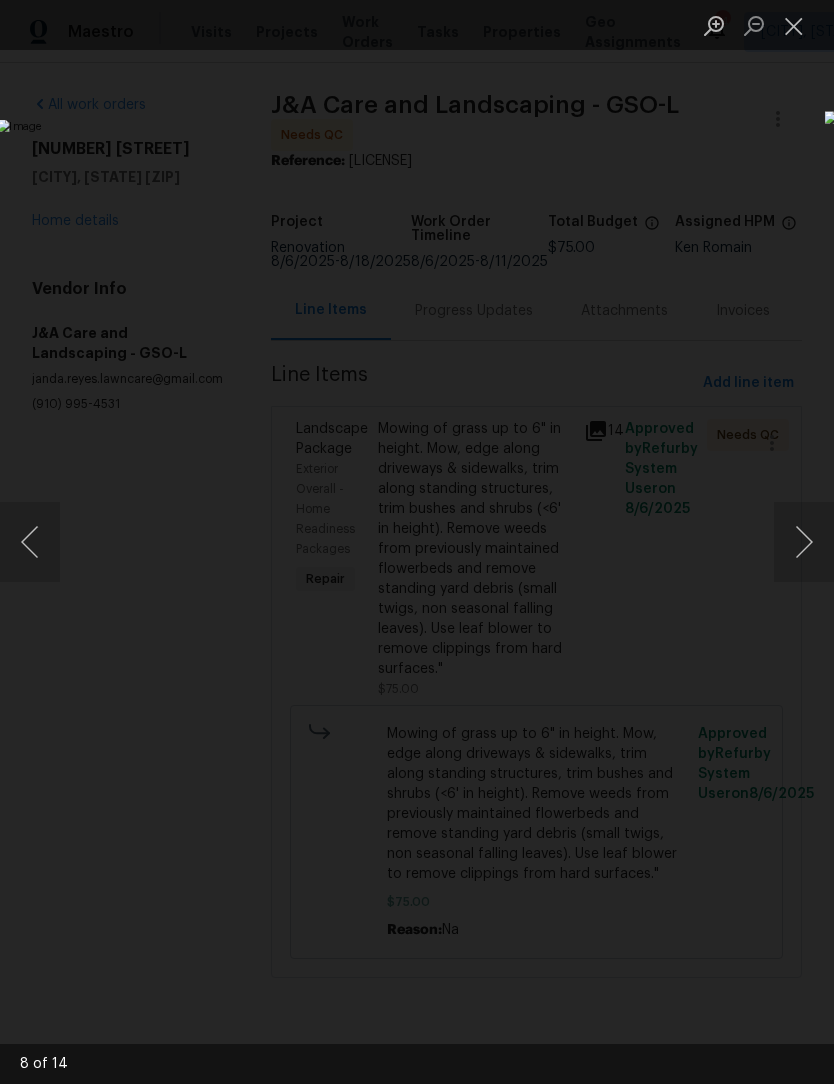 click at bounding box center (794, 25) 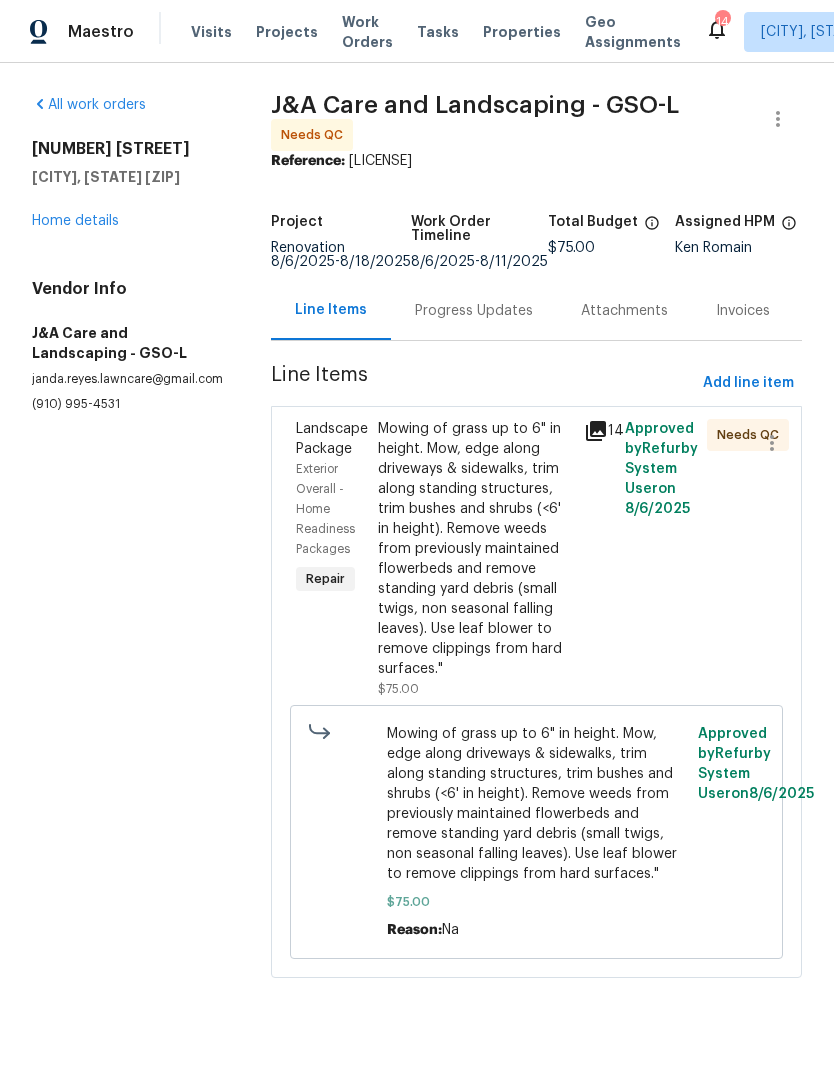 click on "Mowing of grass up to 6" in height. Mow, edge along driveways & sidewalks, trim along standing structures, trim bushes and shrubs (<6' in height). Remove weeds from previously maintained flowerbeds and remove standing yard debris (small twigs, non seasonal falling leaves).  Use leaf blower to remove clippings from hard surfaces."" at bounding box center [474, 549] 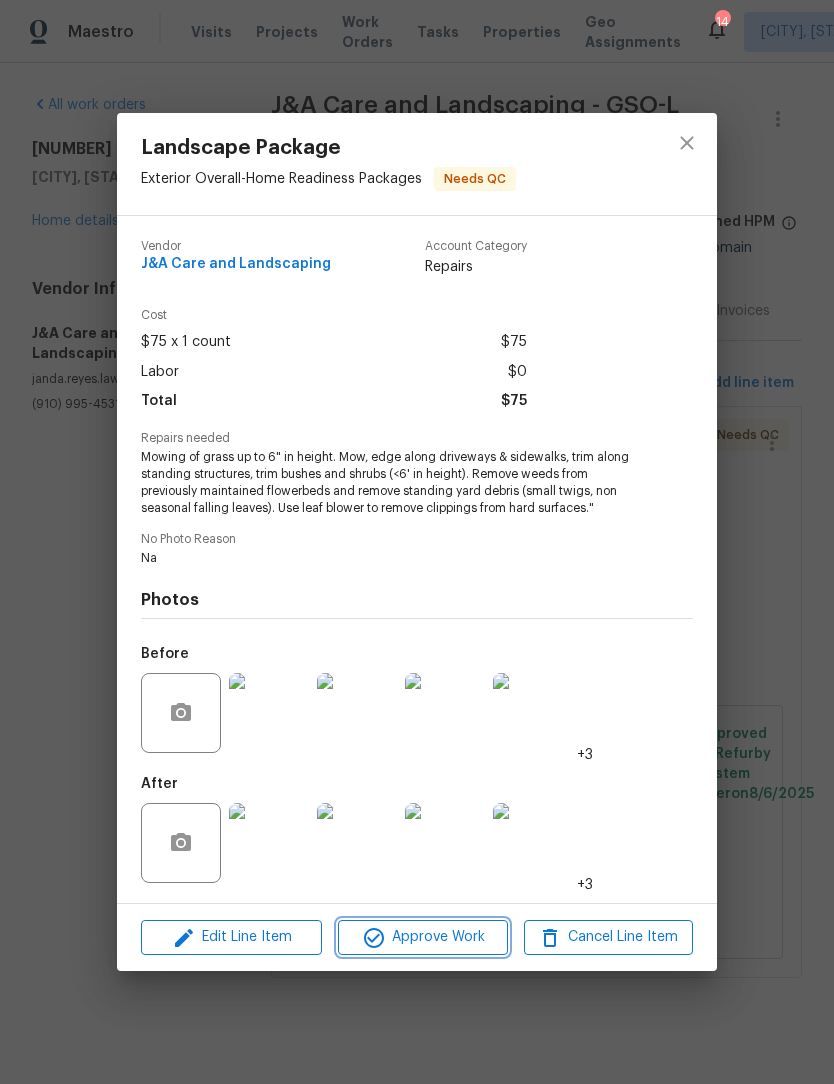 click on "Approve Work" at bounding box center [422, 937] 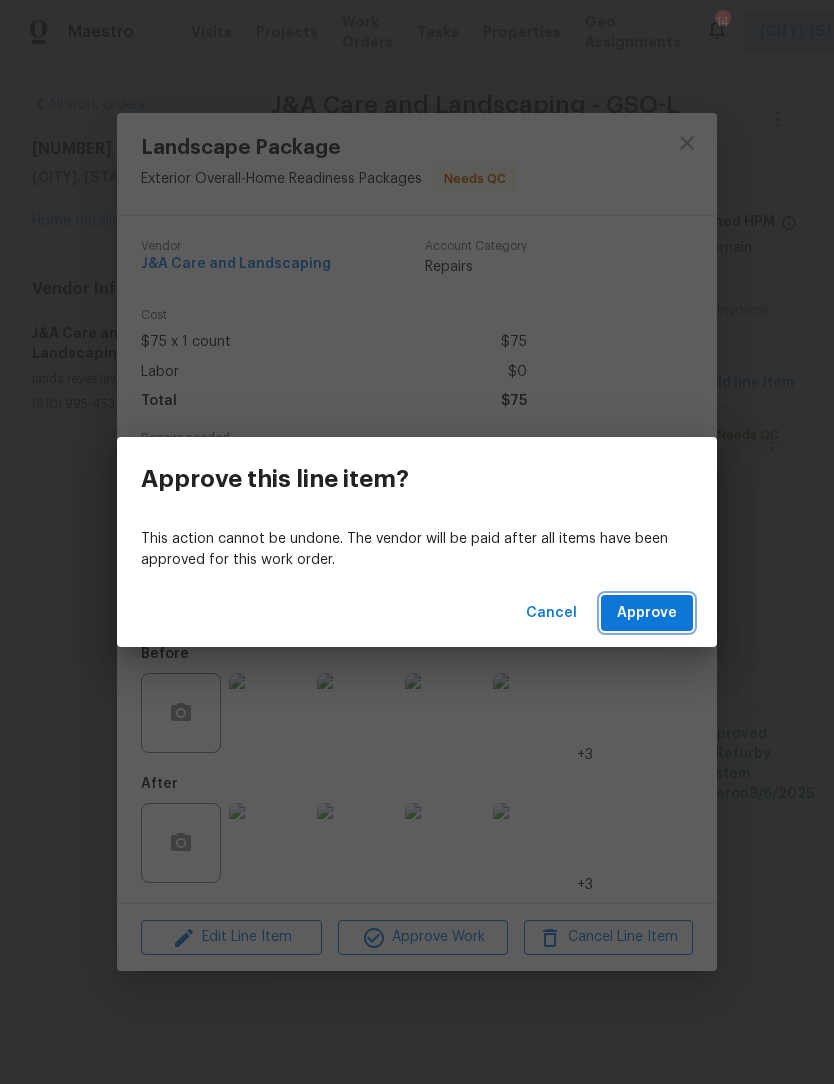 click on "Approve" at bounding box center [647, 613] 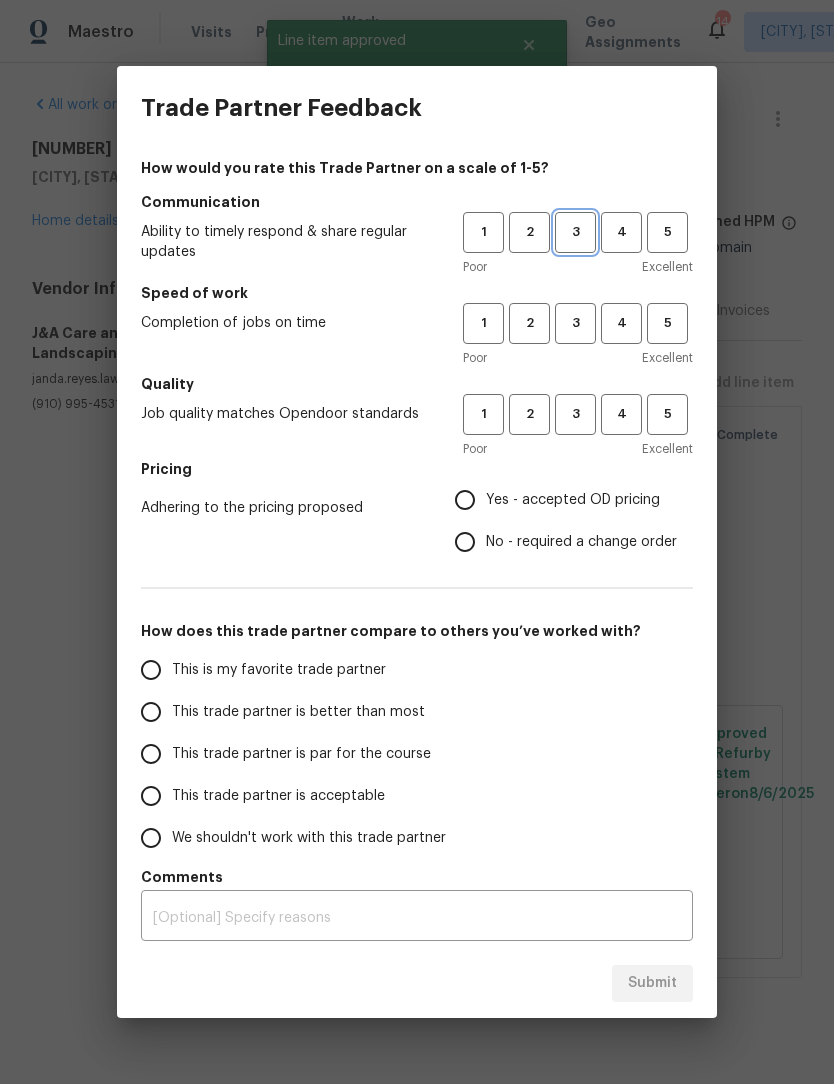 click on "3" at bounding box center (575, 232) 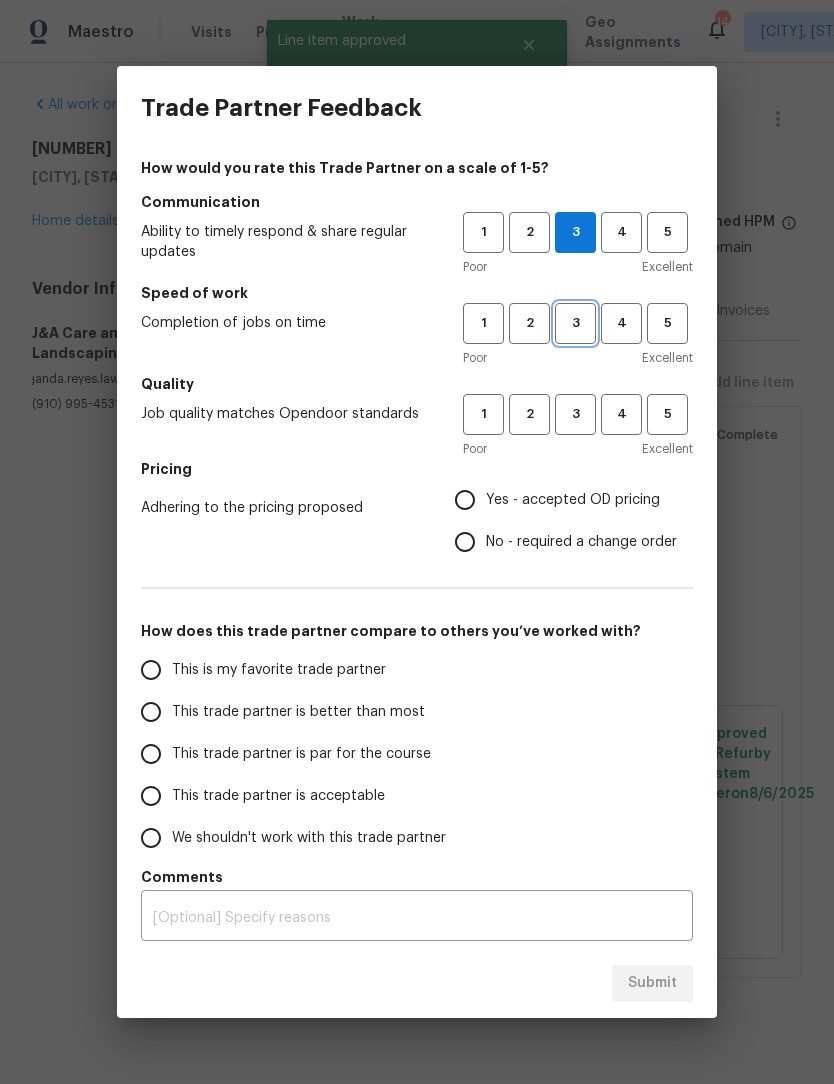 click on "3" at bounding box center [575, 323] 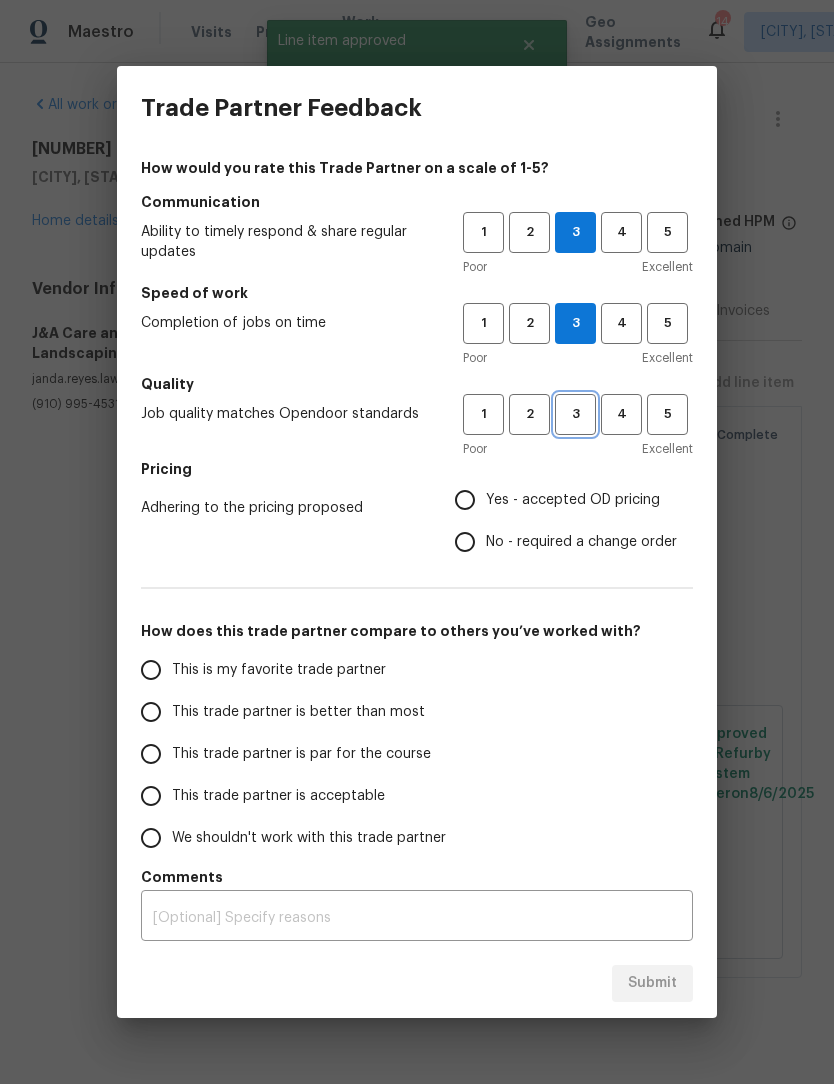 click on "3" at bounding box center [575, 414] 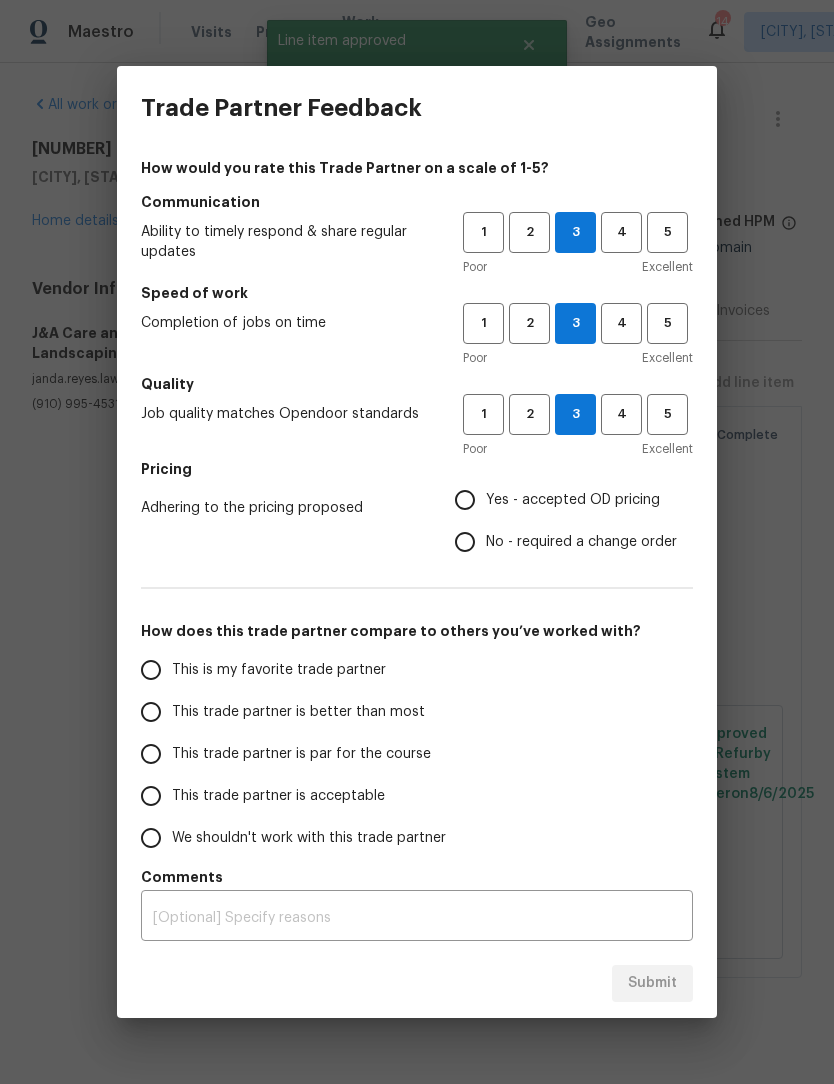 click on "Yes - accepted OD pricing" at bounding box center [465, 500] 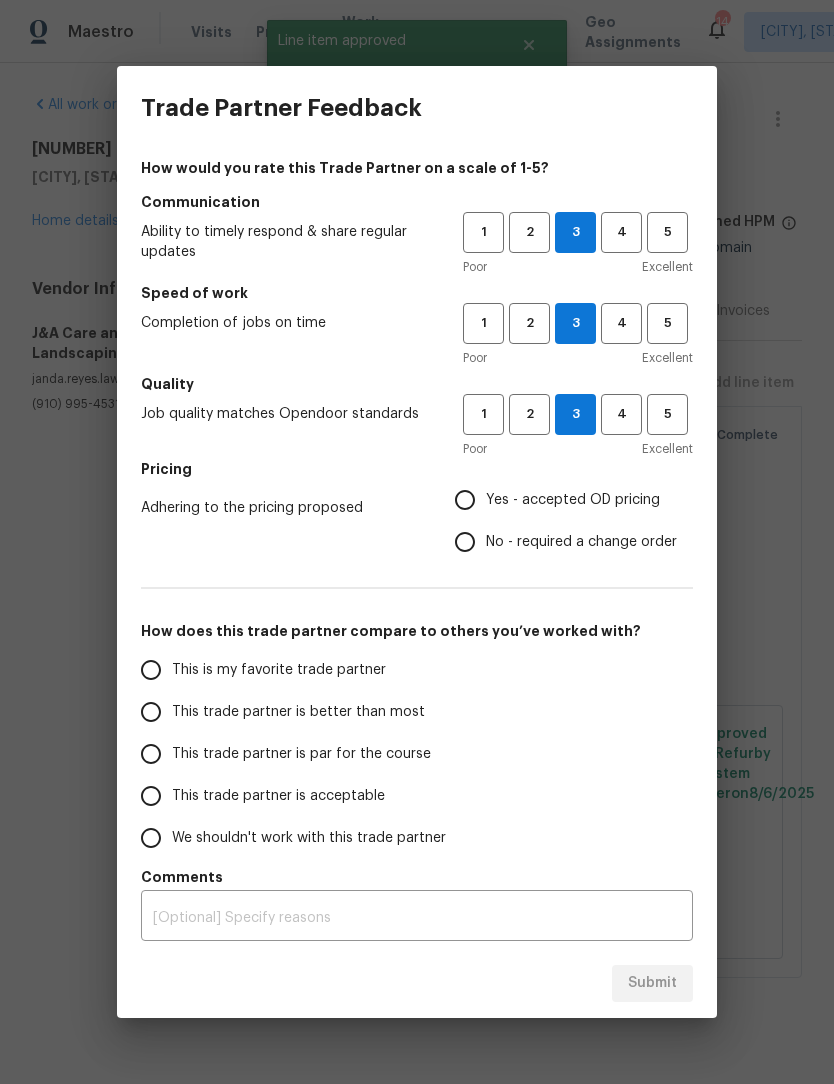 radio on "true" 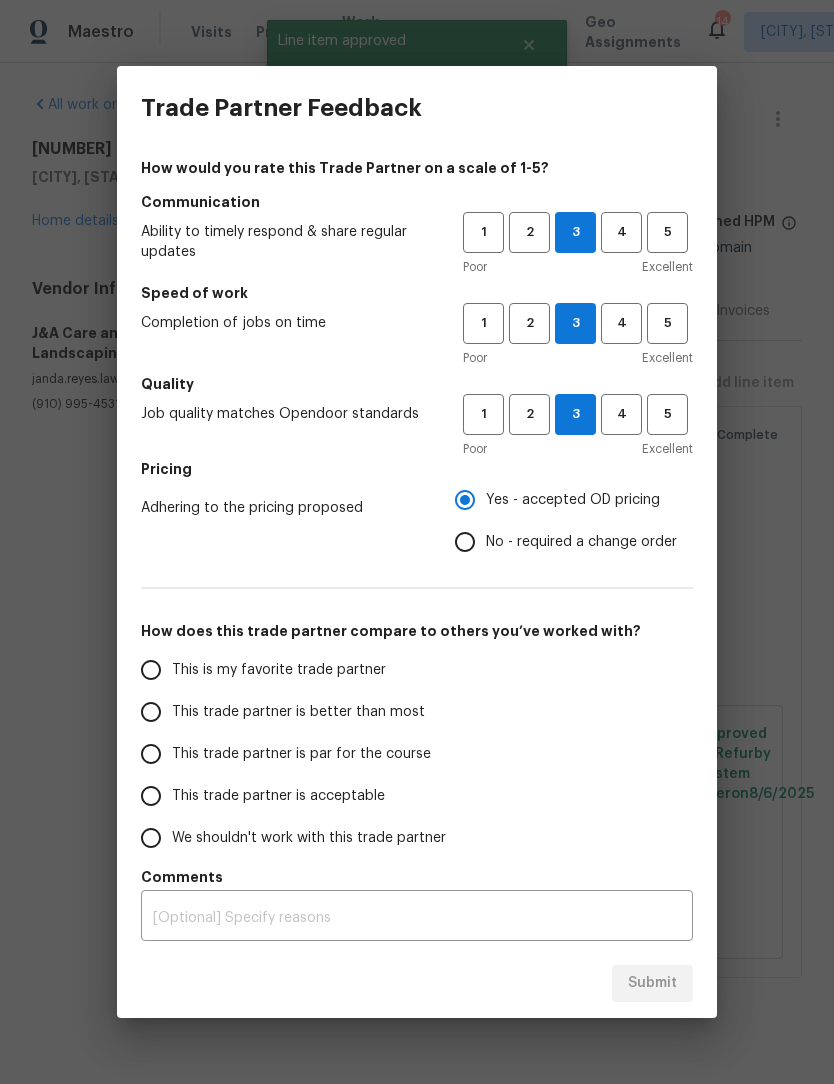 click on "This trade partner is better than most" at bounding box center [151, 712] 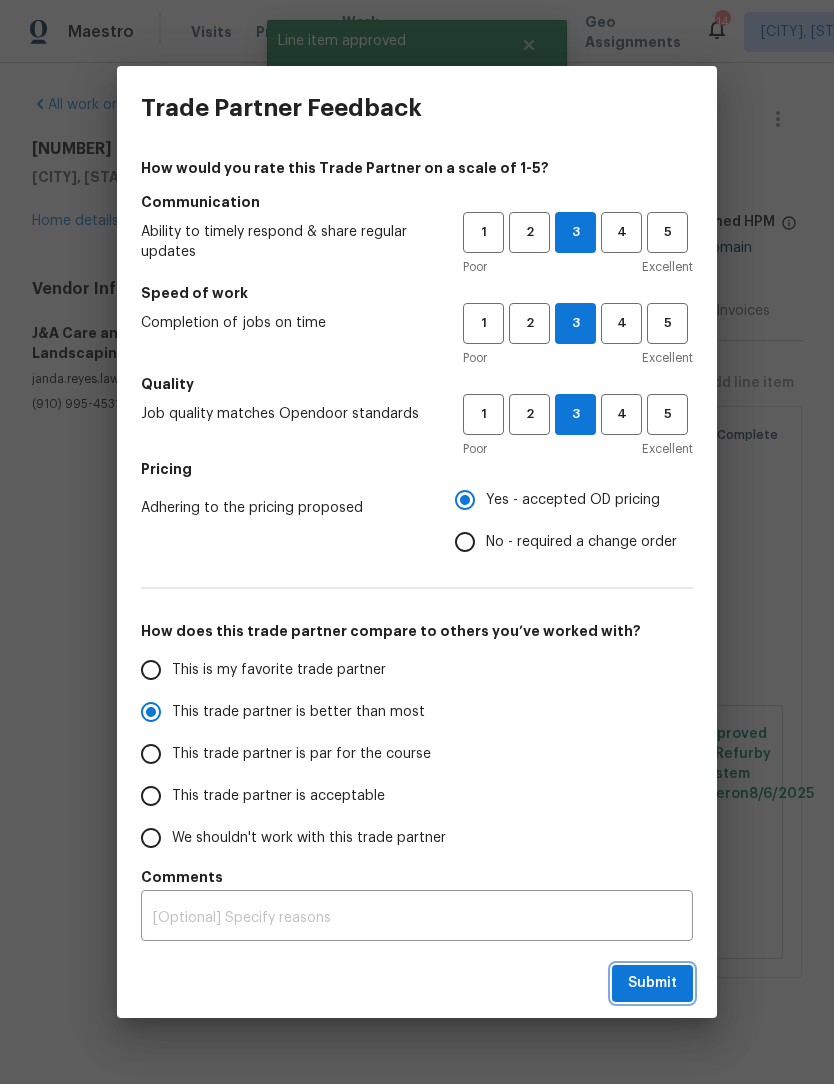 click on "Submit" at bounding box center [652, 983] 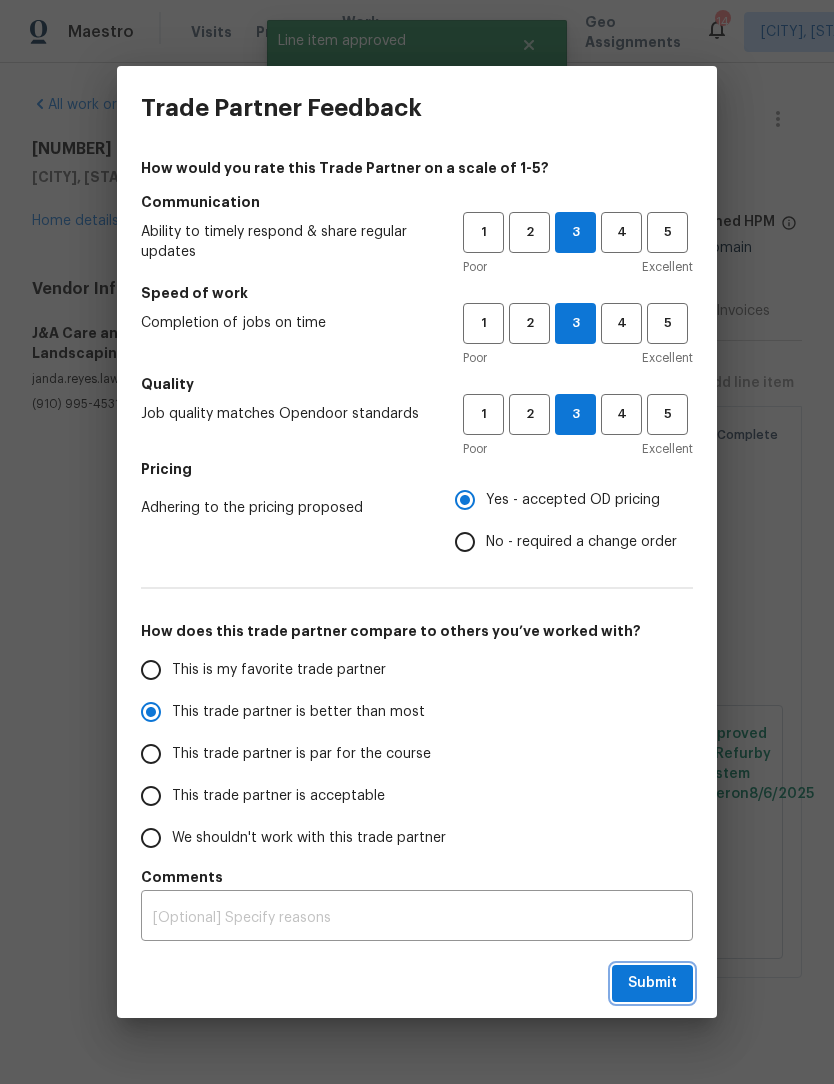 radio on "true" 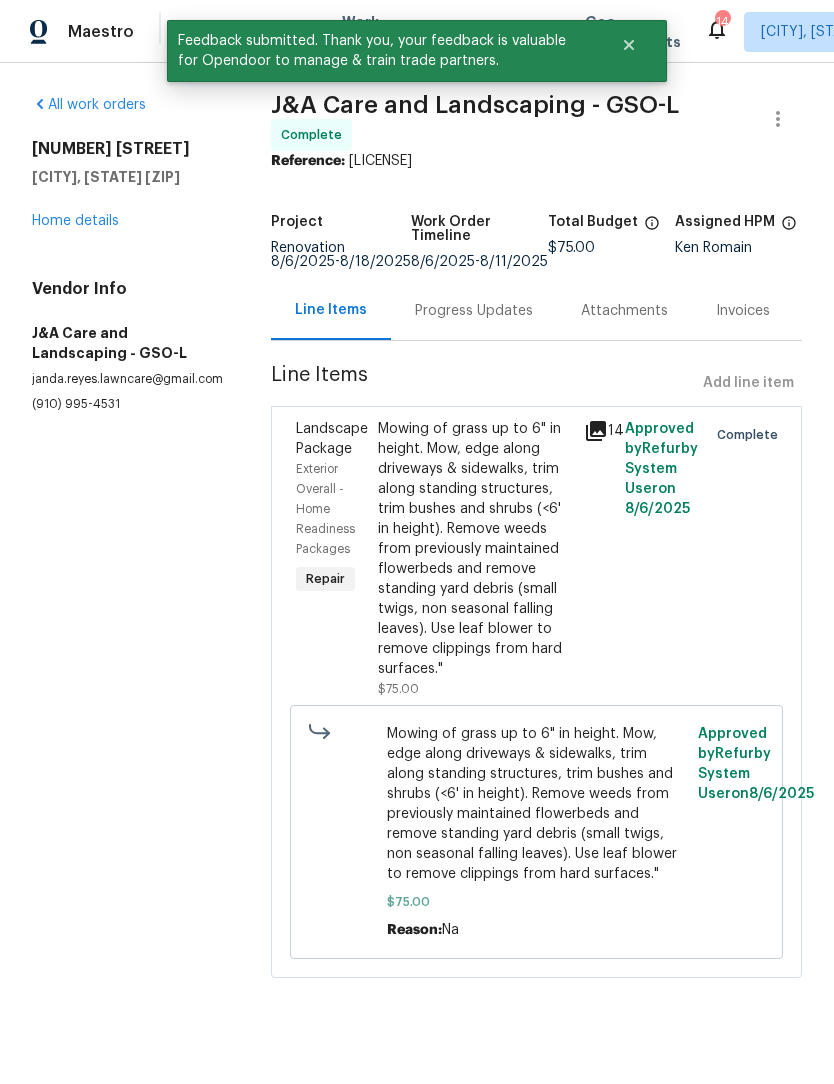 click on "Home details" at bounding box center [75, 221] 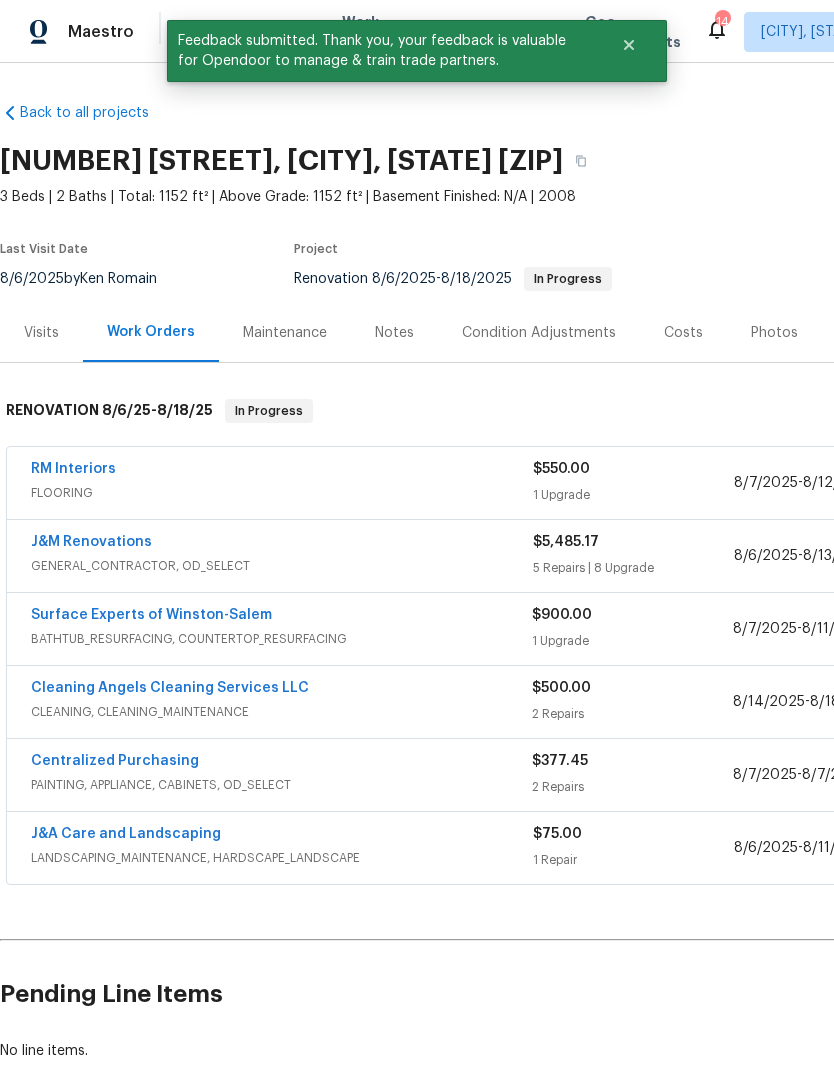 scroll, scrollTop: 0, scrollLeft: 0, axis: both 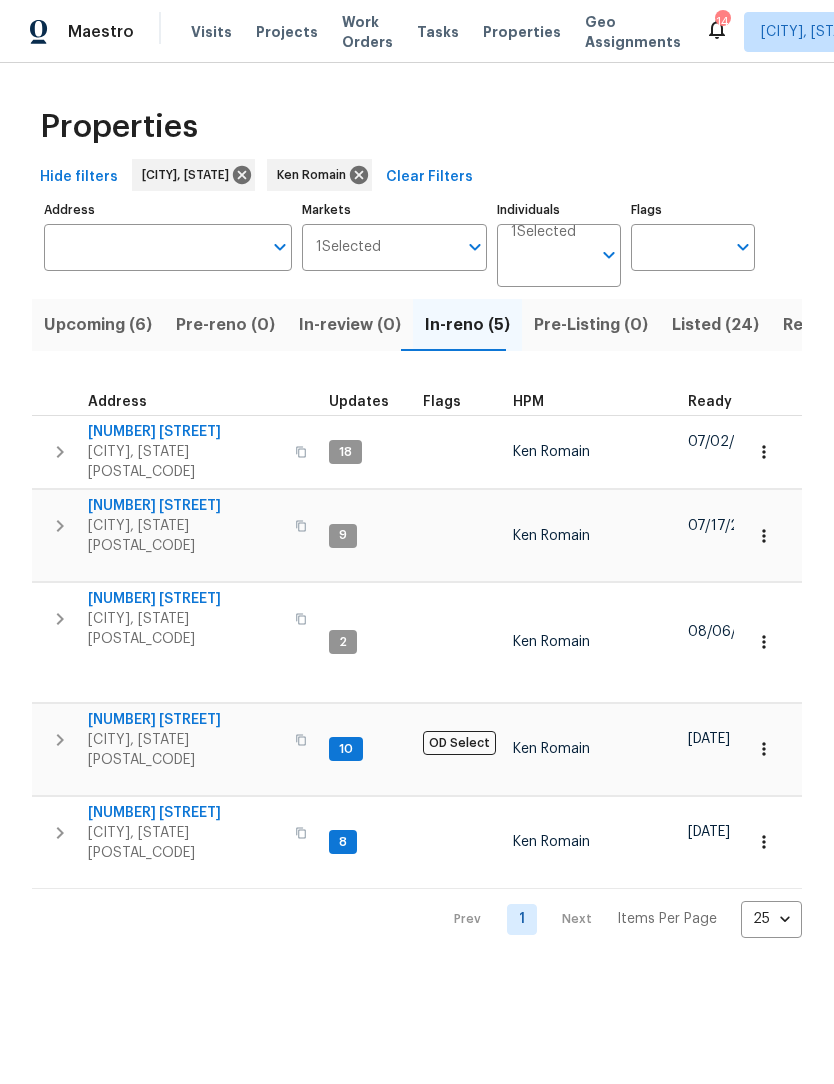 click on "[CITY], [STATE] [POSTAL_CODE]" at bounding box center [185, 843] 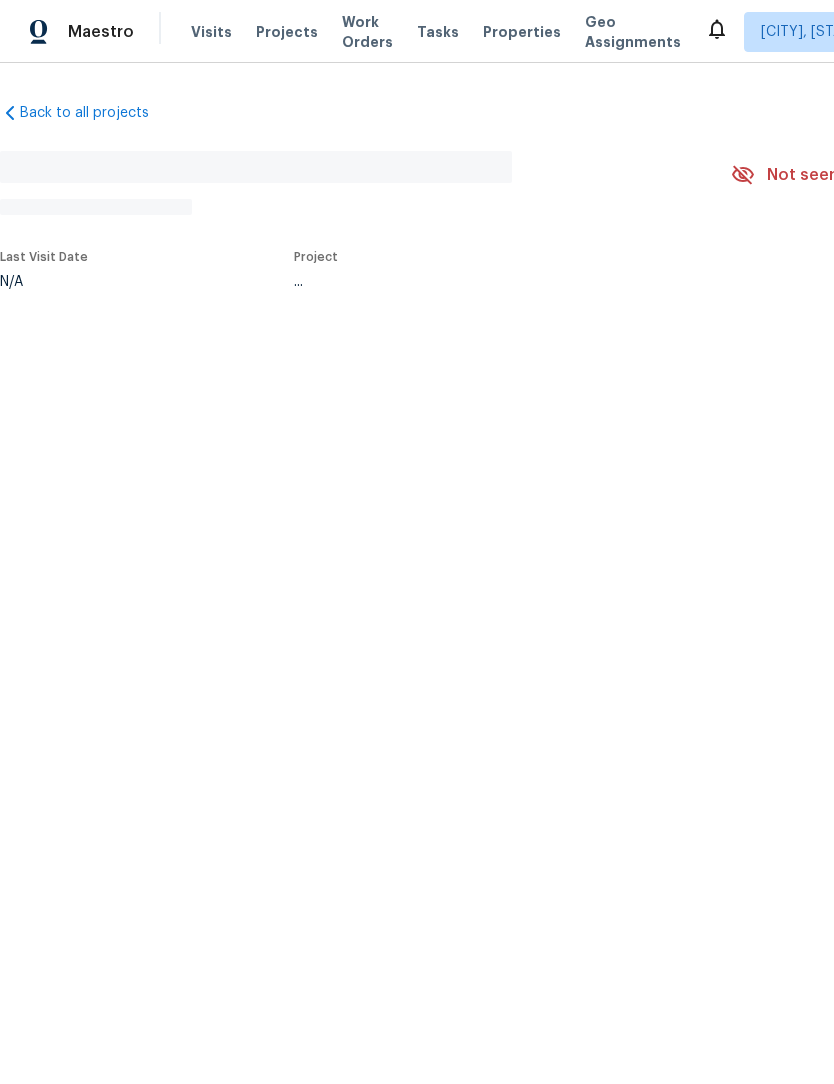 scroll, scrollTop: 0, scrollLeft: 0, axis: both 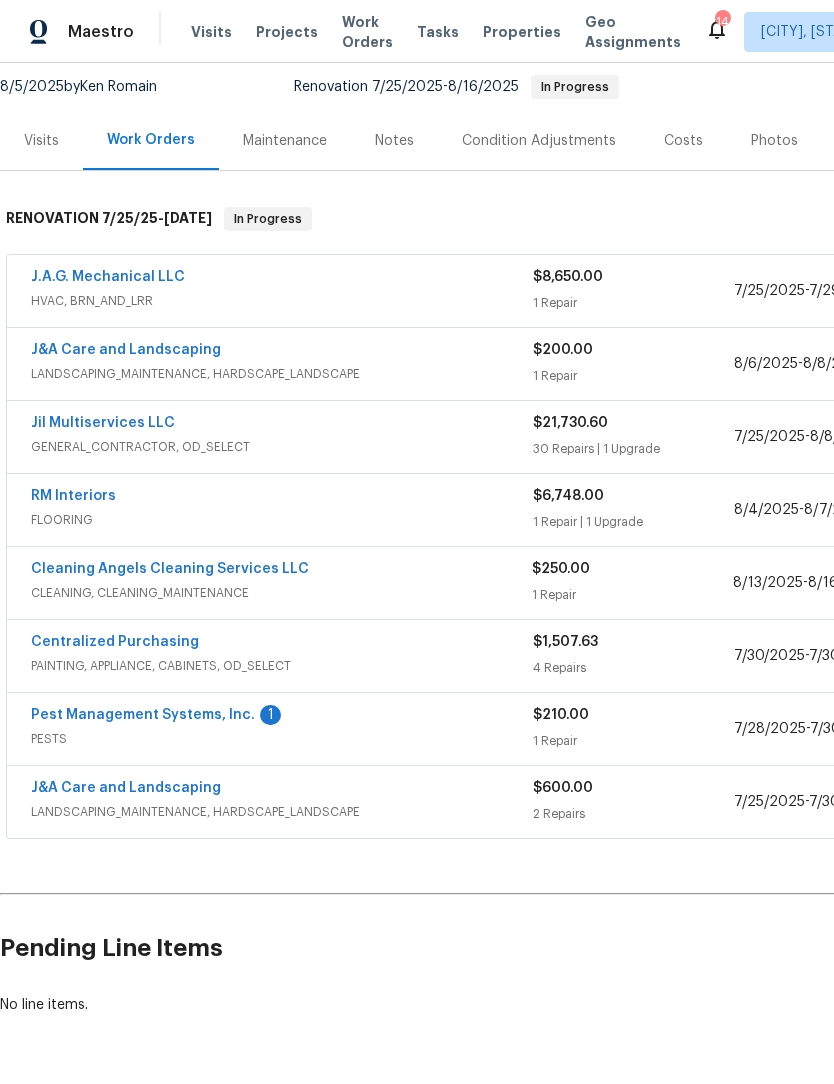 click on "Pest Management Systems, Inc." at bounding box center [143, 715] 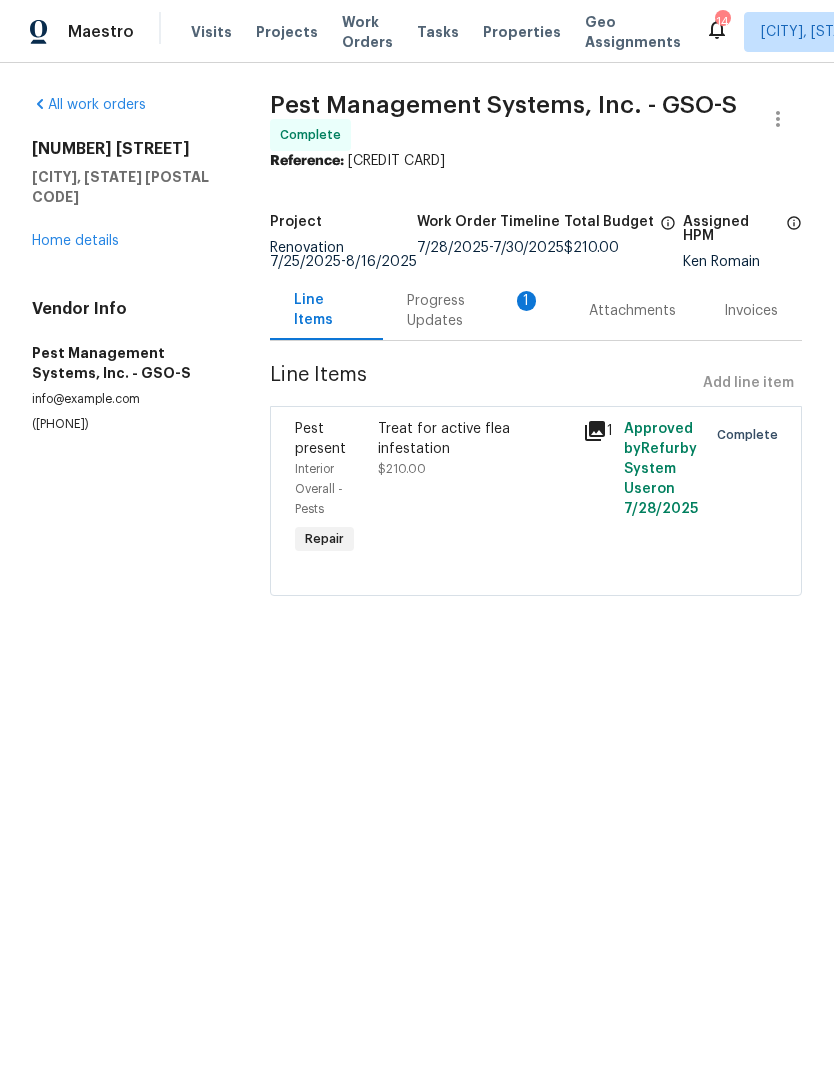 click on "Progress Updates 1" at bounding box center (474, 311) 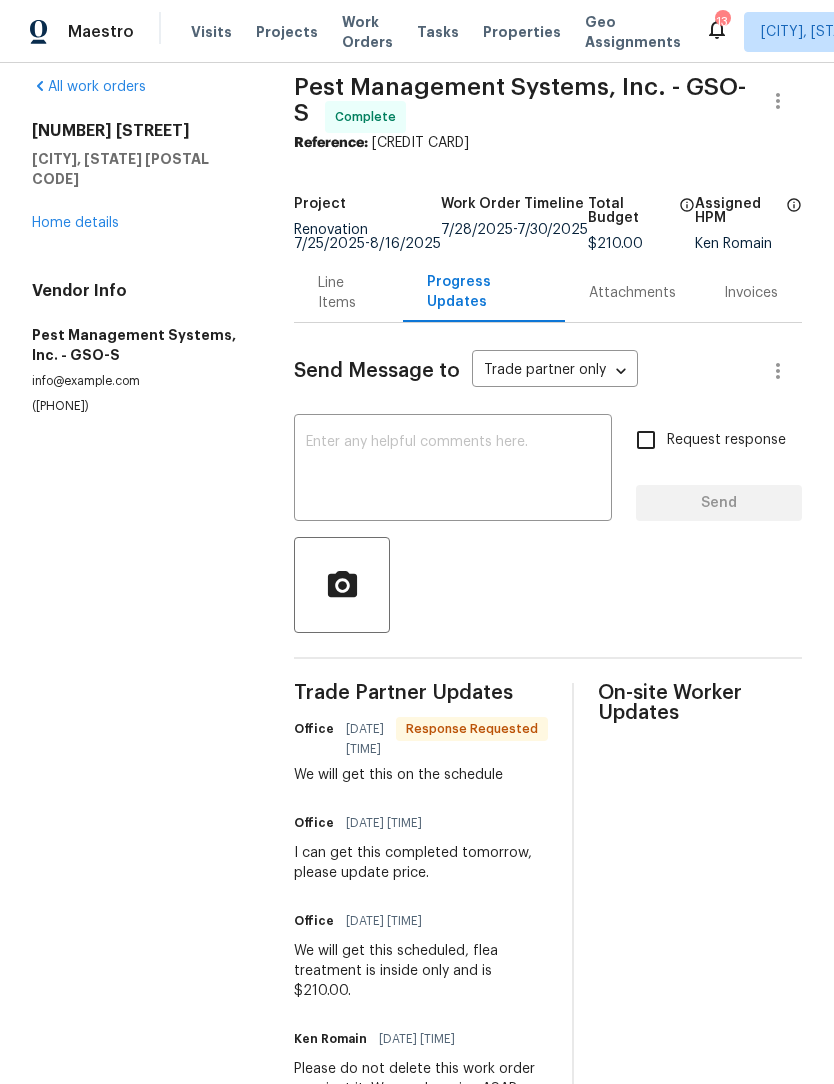 scroll, scrollTop: 17, scrollLeft: 0, axis: vertical 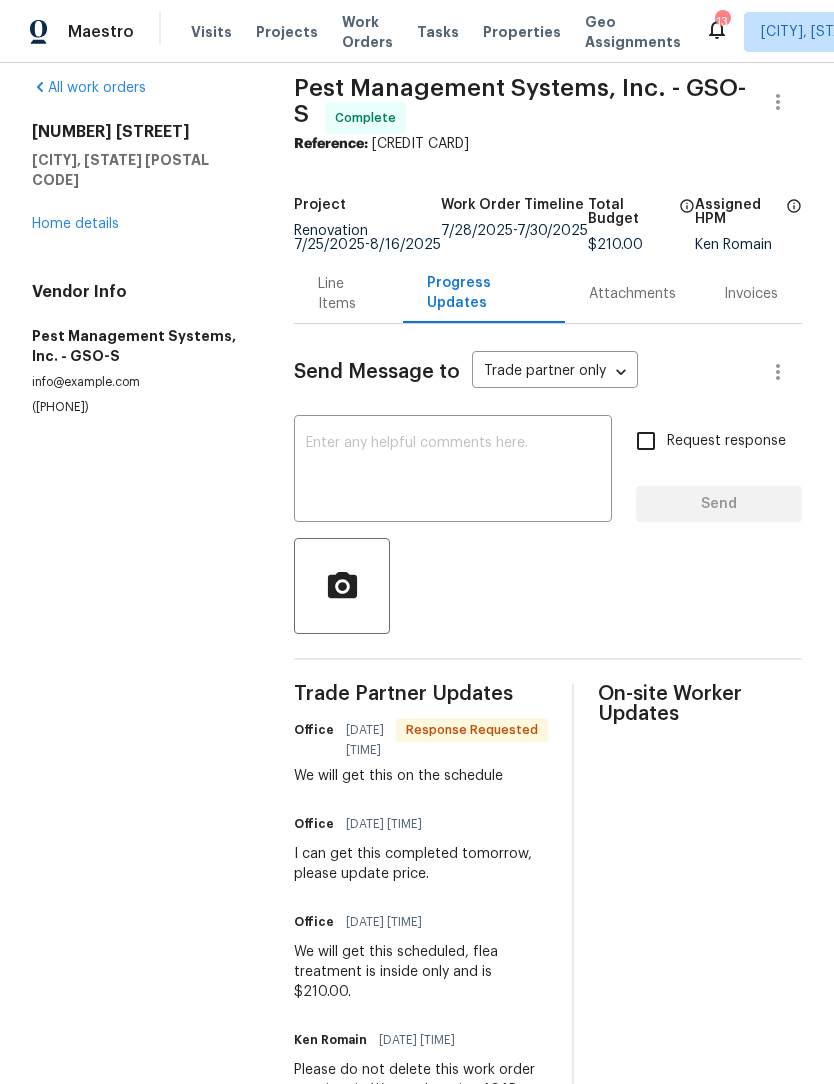 click at bounding box center (453, 471) 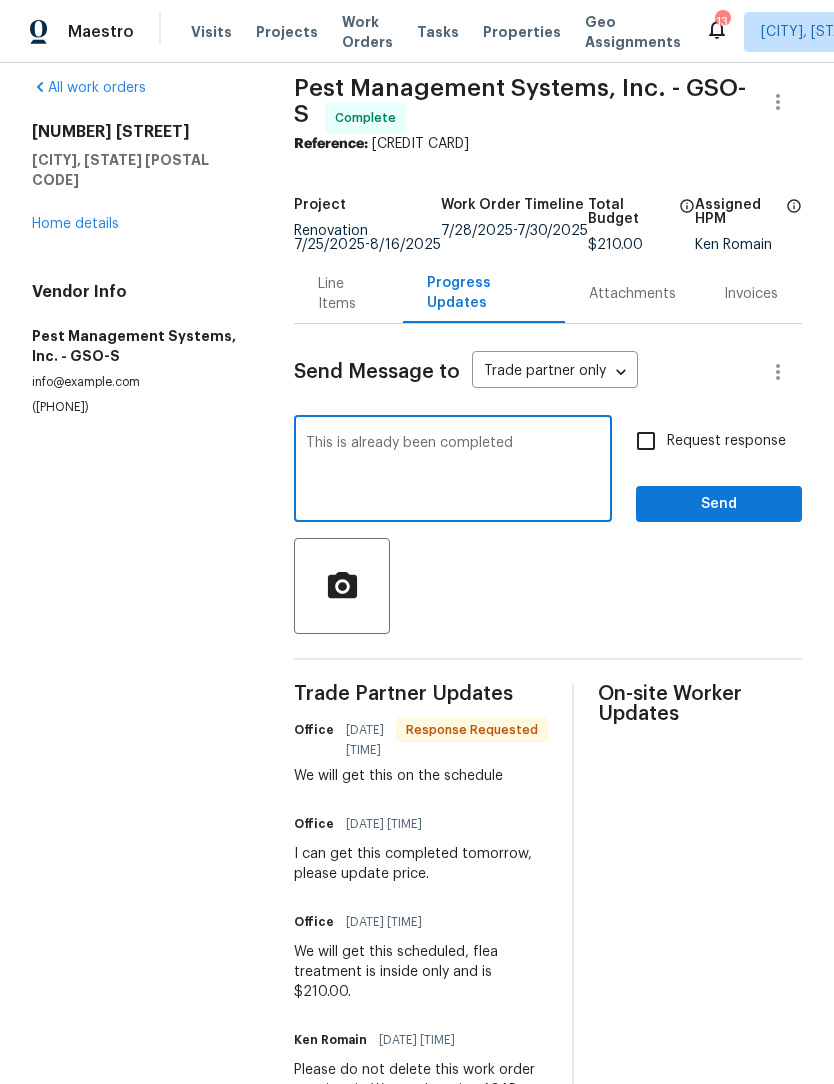 click on "This is already been completed" at bounding box center [453, 471] 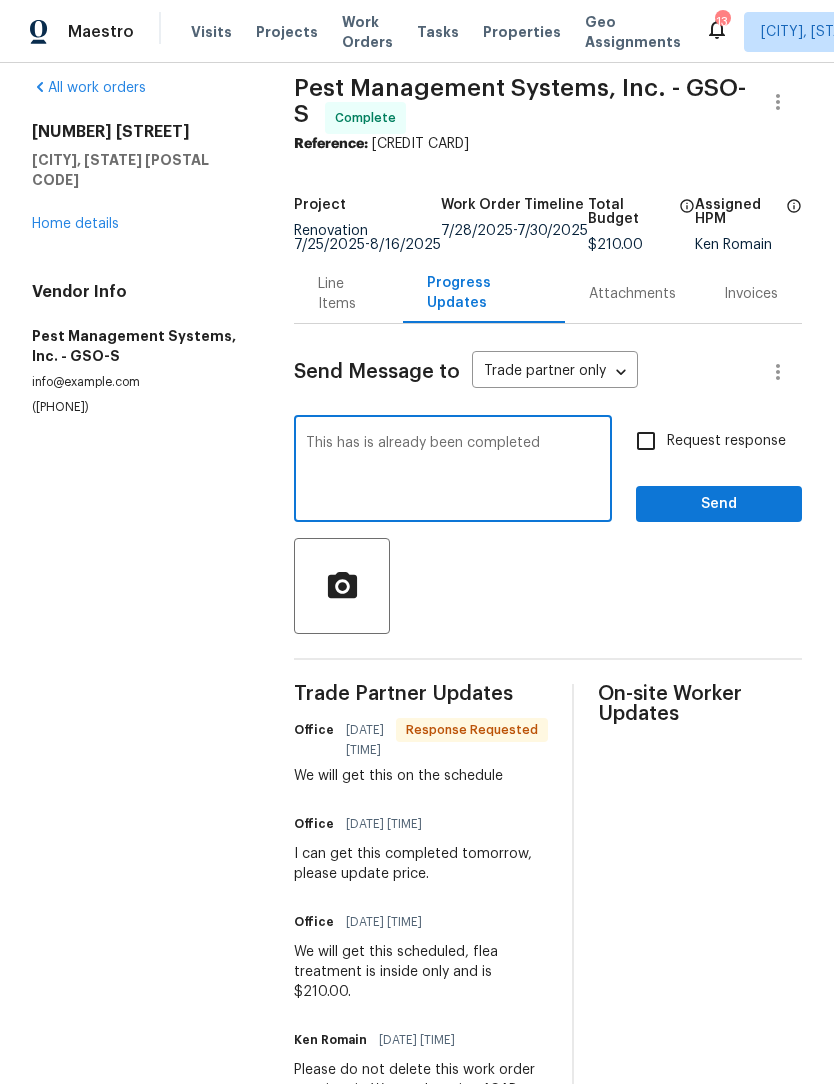 click on "This has is already been completed" at bounding box center [453, 471] 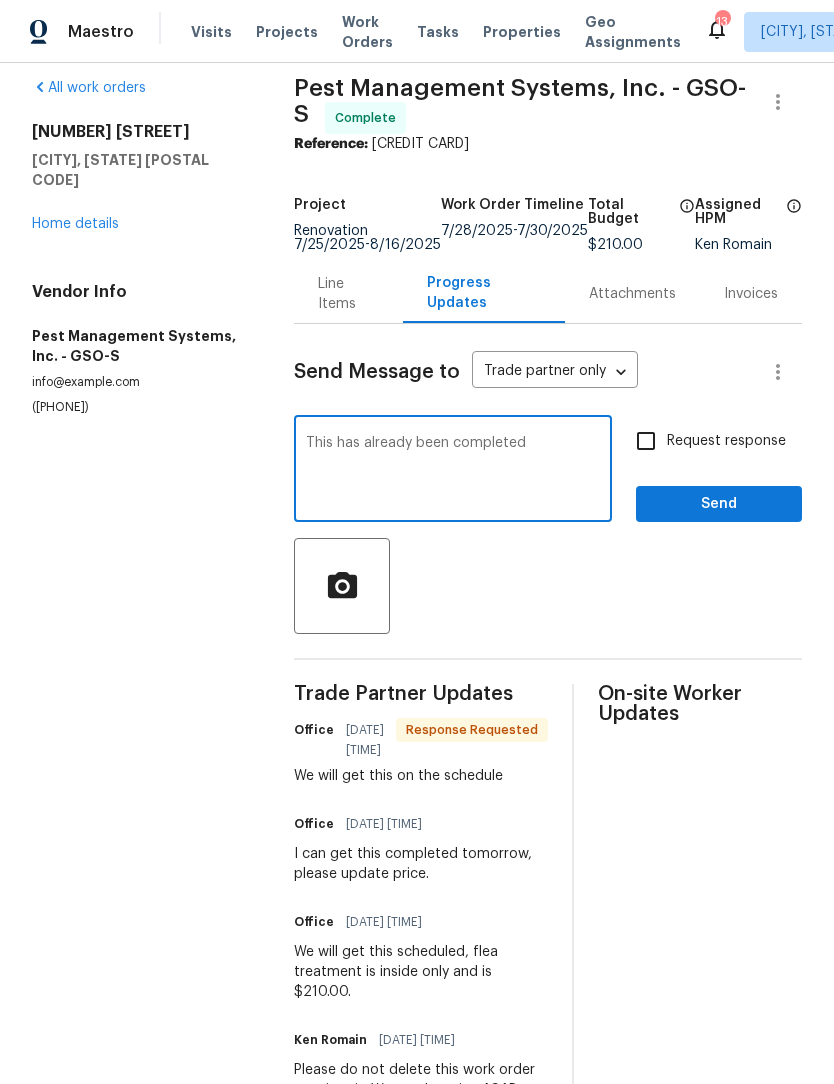 type on "This has already been completed" 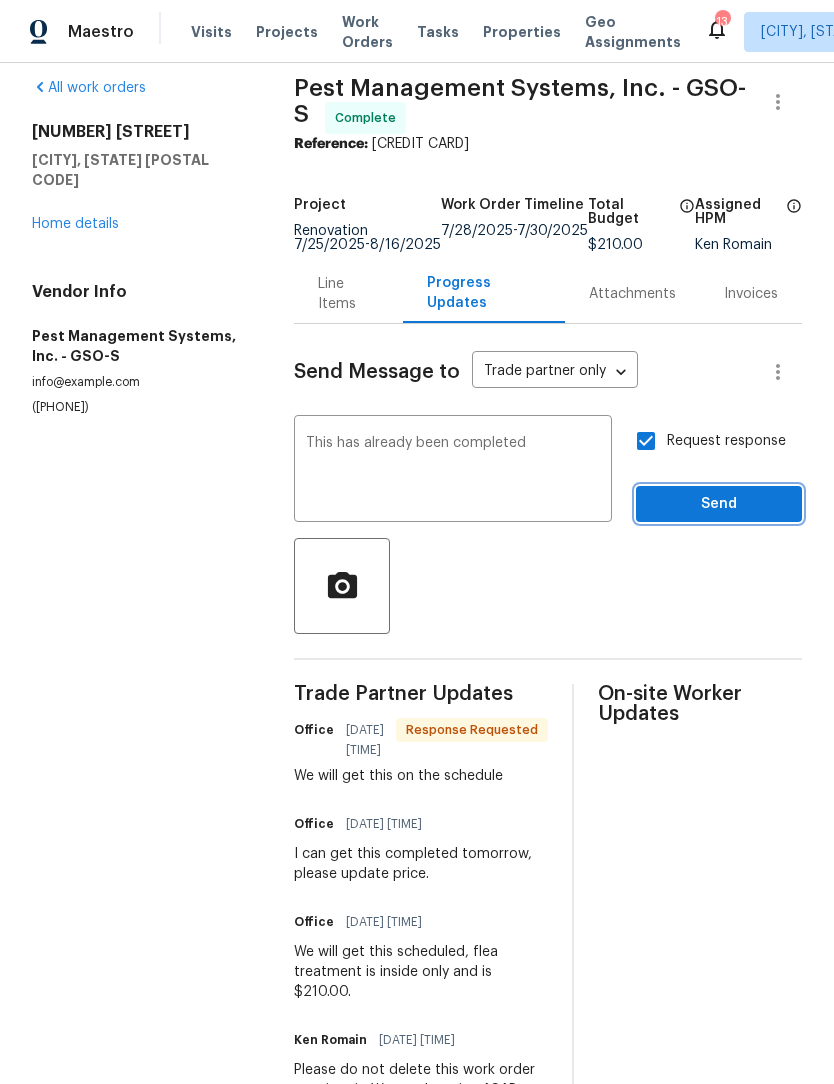 click on "Send" at bounding box center [719, 504] 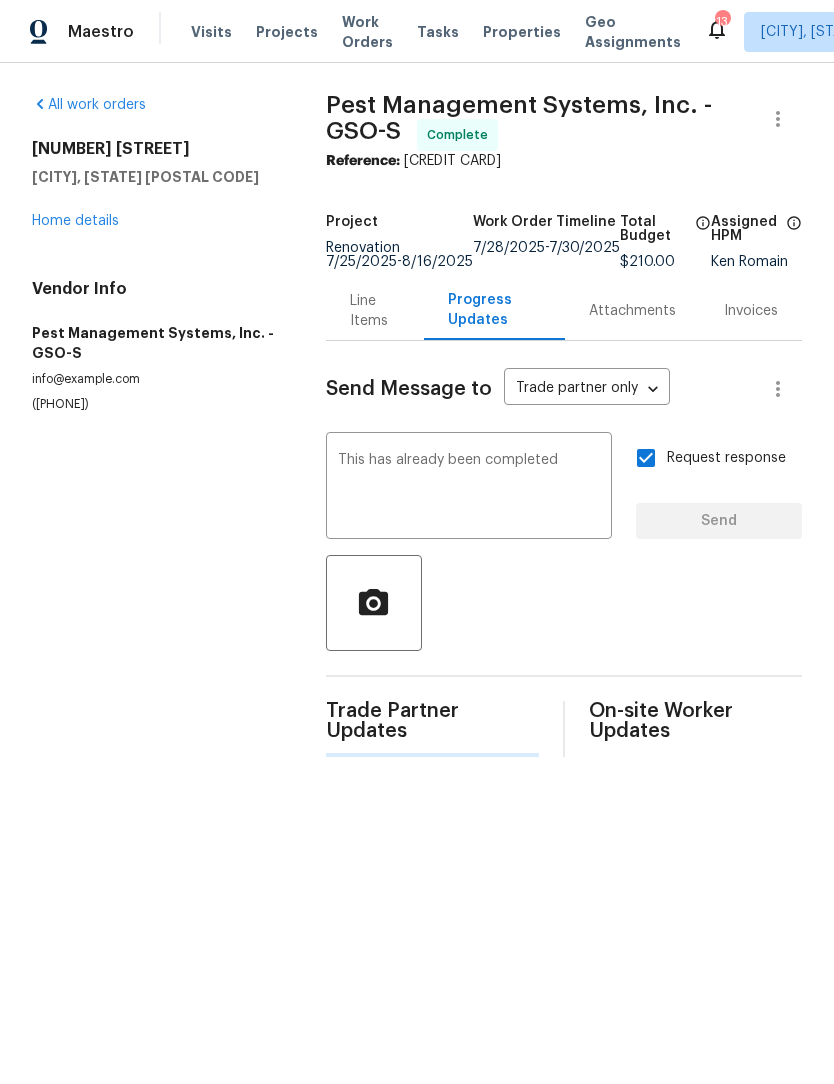 scroll, scrollTop: 0, scrollLeft: 0, axis: both 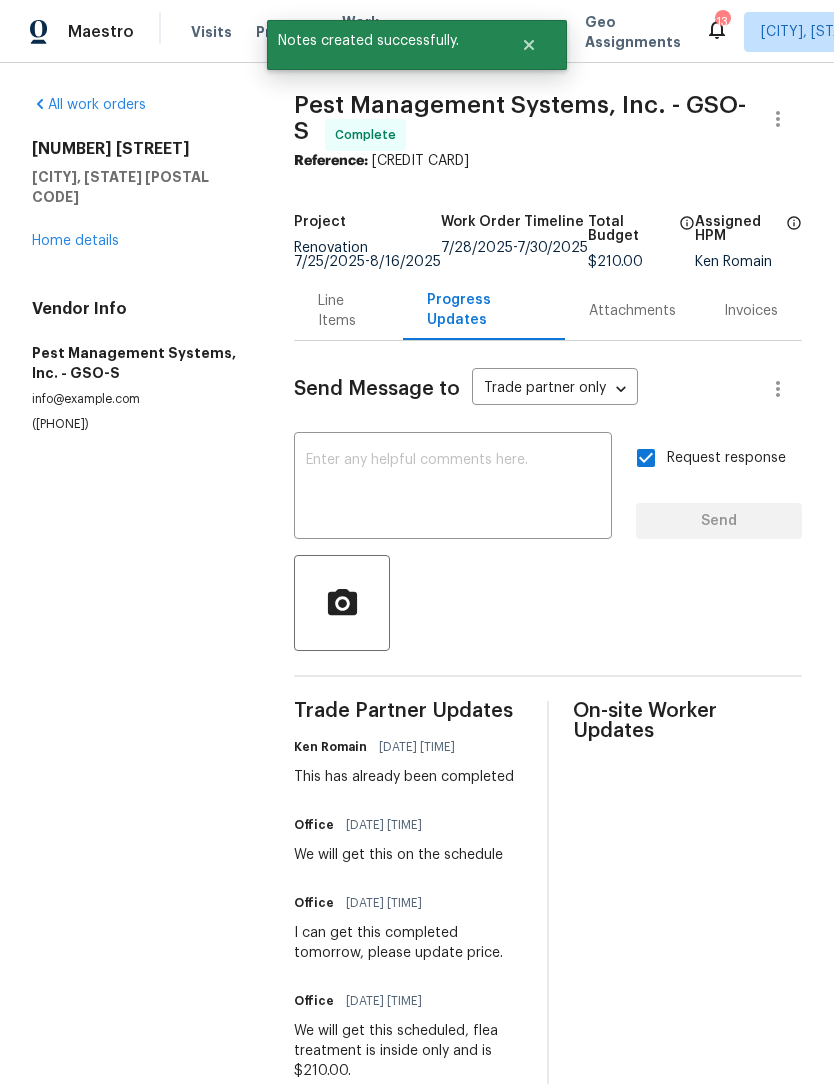click on "315 Torey Pines Ct Winston Salem, NC 27105 Home details" at bounding box center [139, 195] 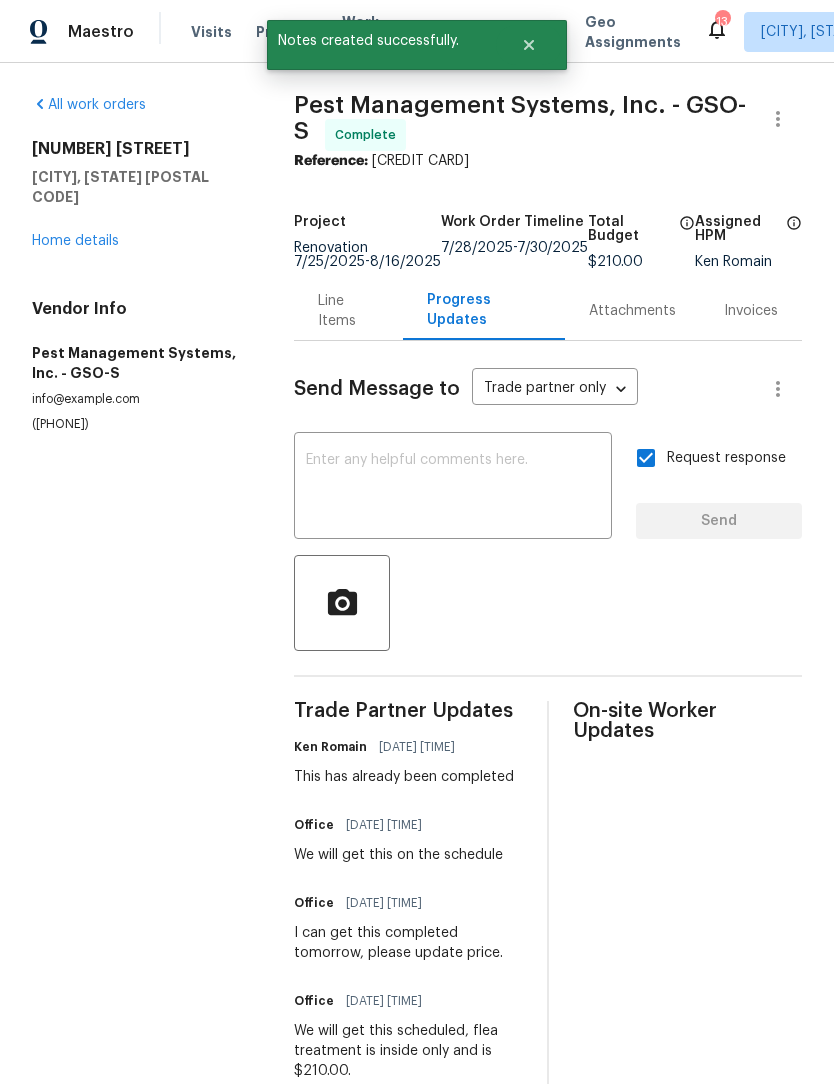 click on "All work orders 315 Torey Pines Ct Winston Salem, NC 27105 Home details Vendor Info Pest Management Systems, Inc. - GSO-S info@pestmgt.com (336) 272-4400" at bounding box center (139, 264) 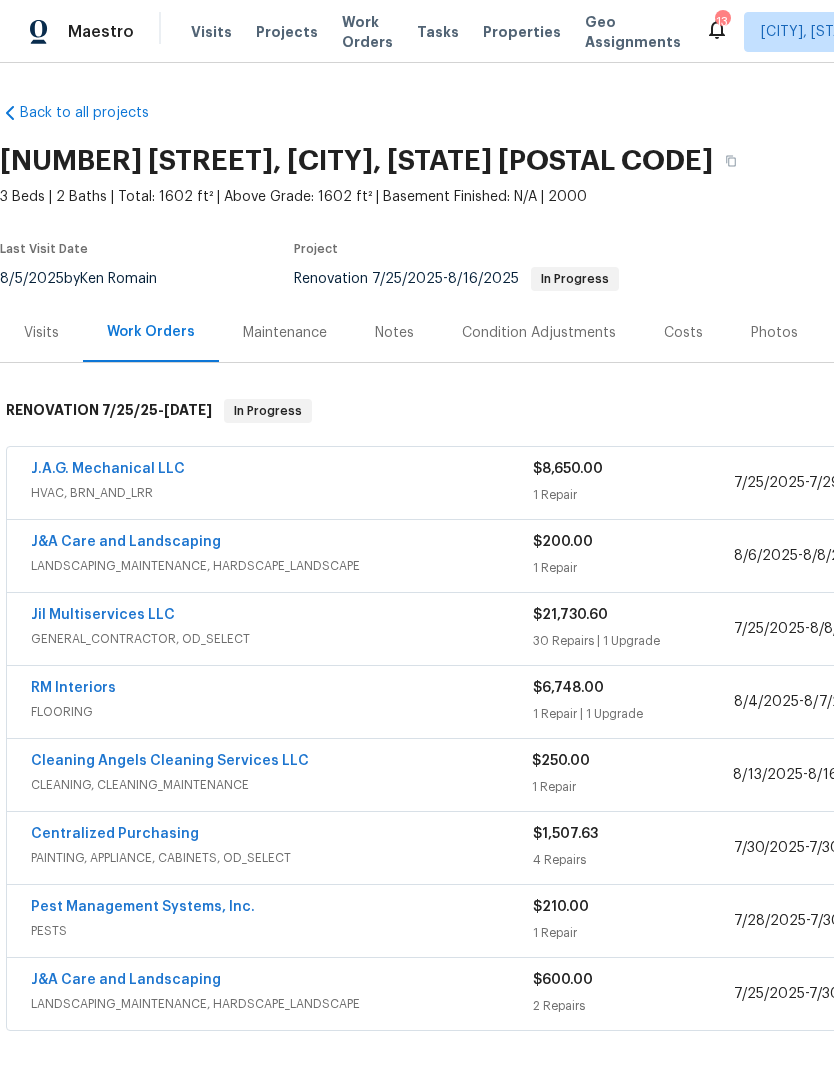 scroll, scrollTop: 0, scrollLeft: 0, axis: both 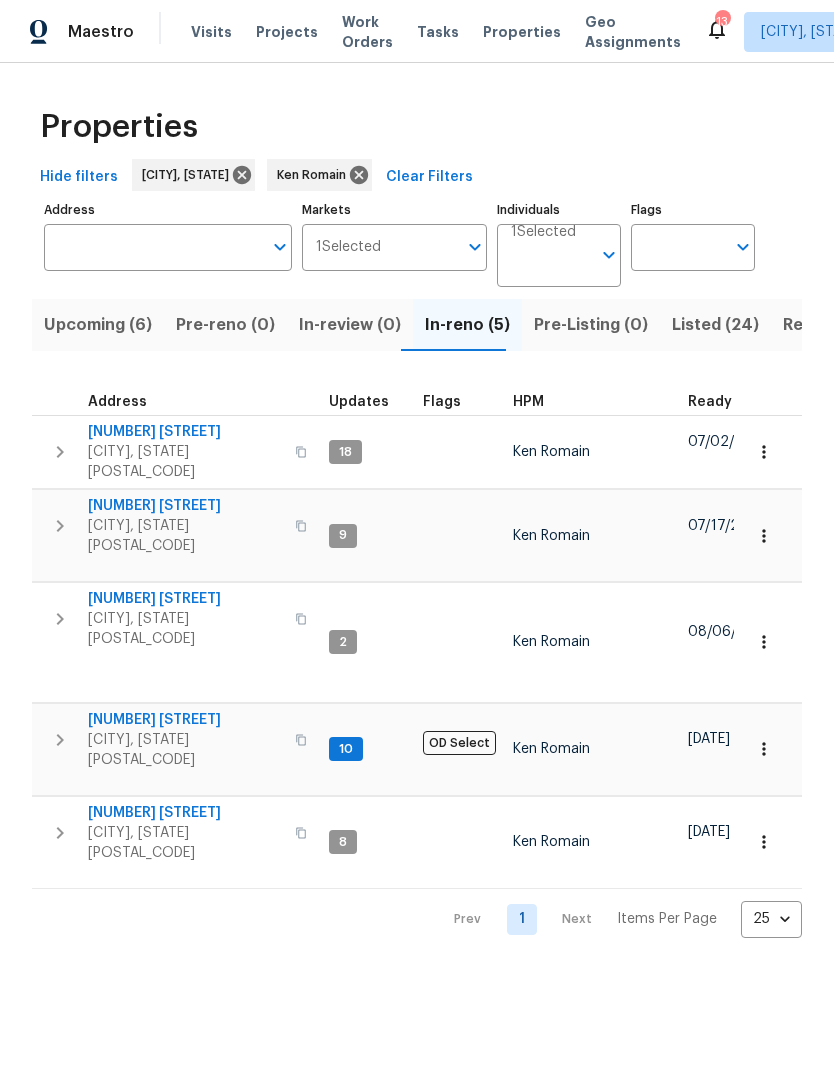 click on "Listed (24)" at bounding box center (715, 325) 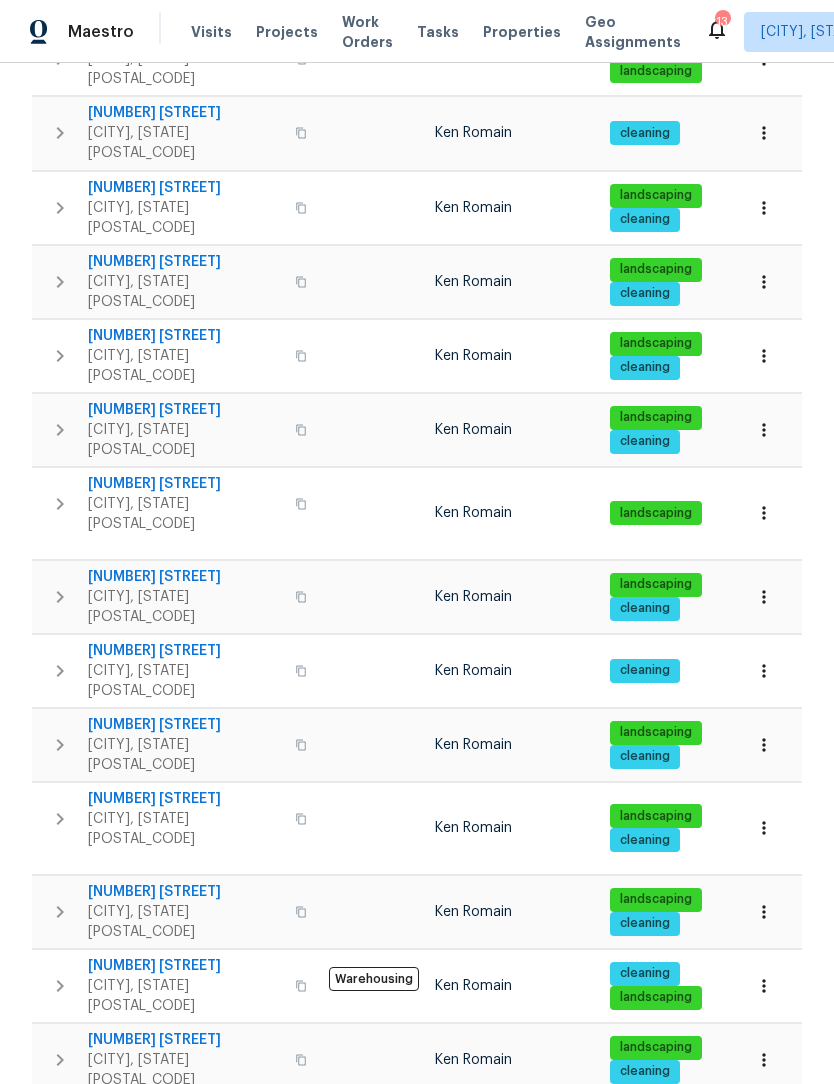 scroll, scrollTop: 849, scrollLeft: 0, axis: vertical 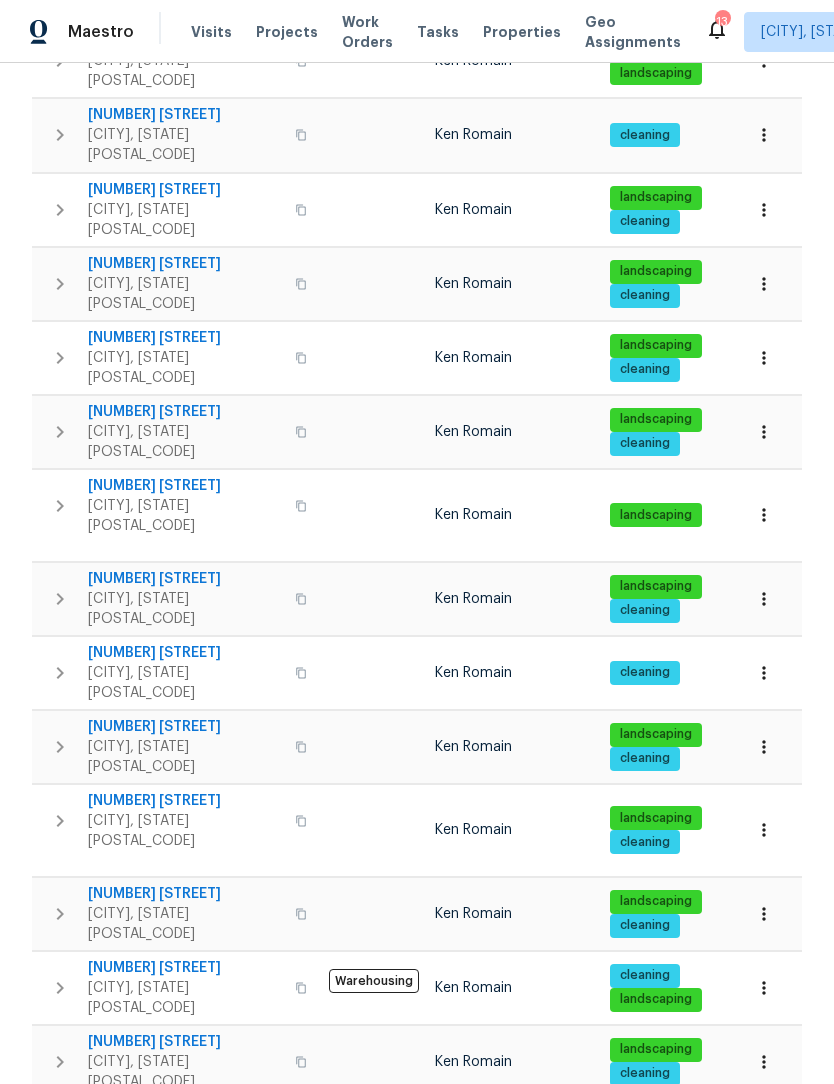 click 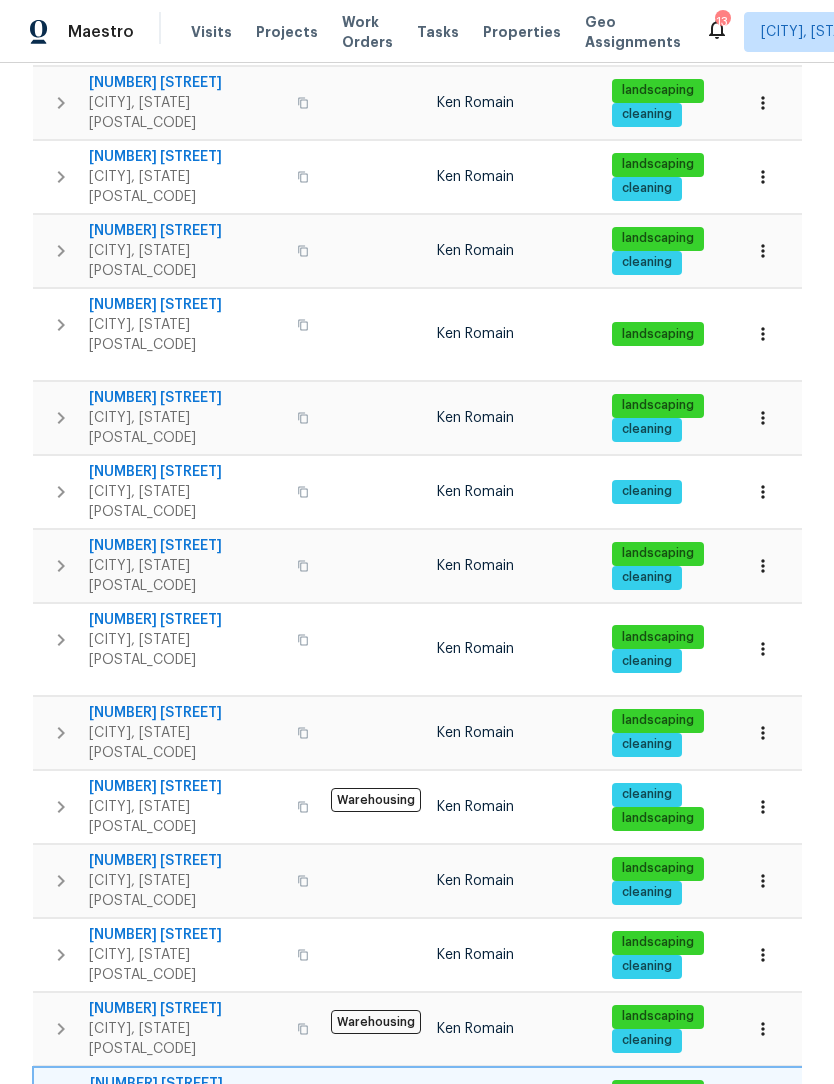 scroll, scrollTop: 1038, scrollLeft: 0, axis: vertical 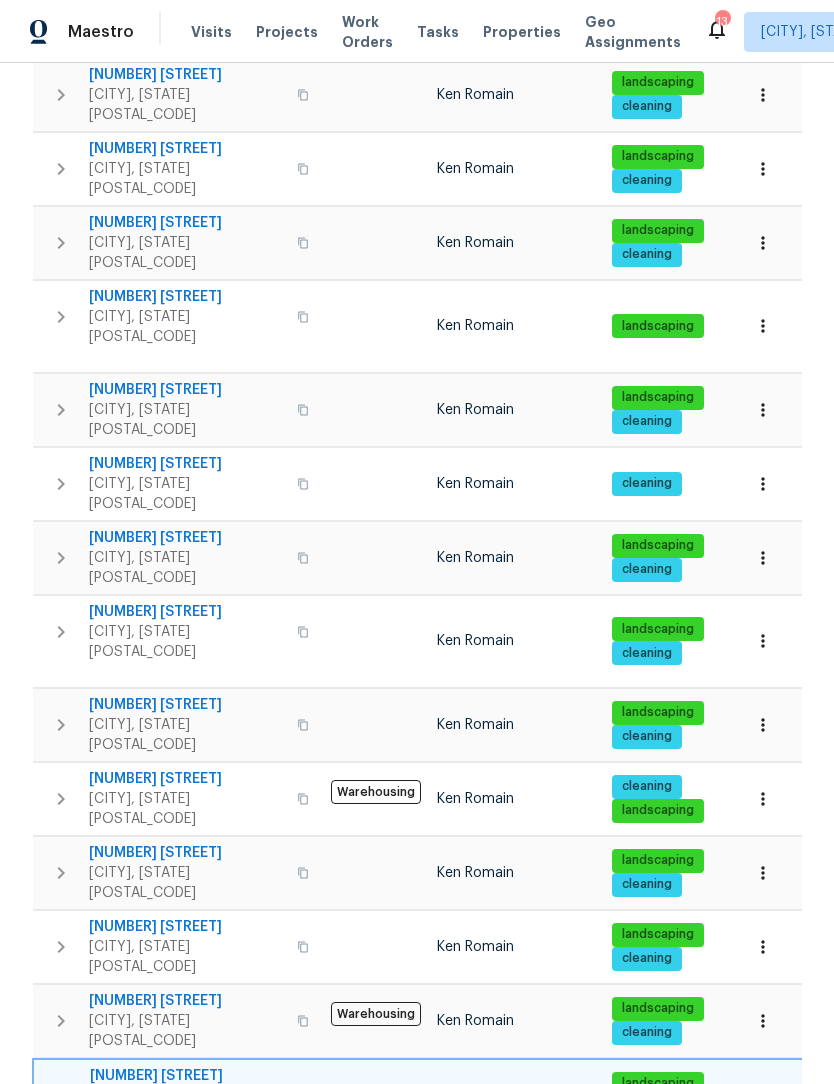 click on "Lockbox" at bounding box center (99, 1200) 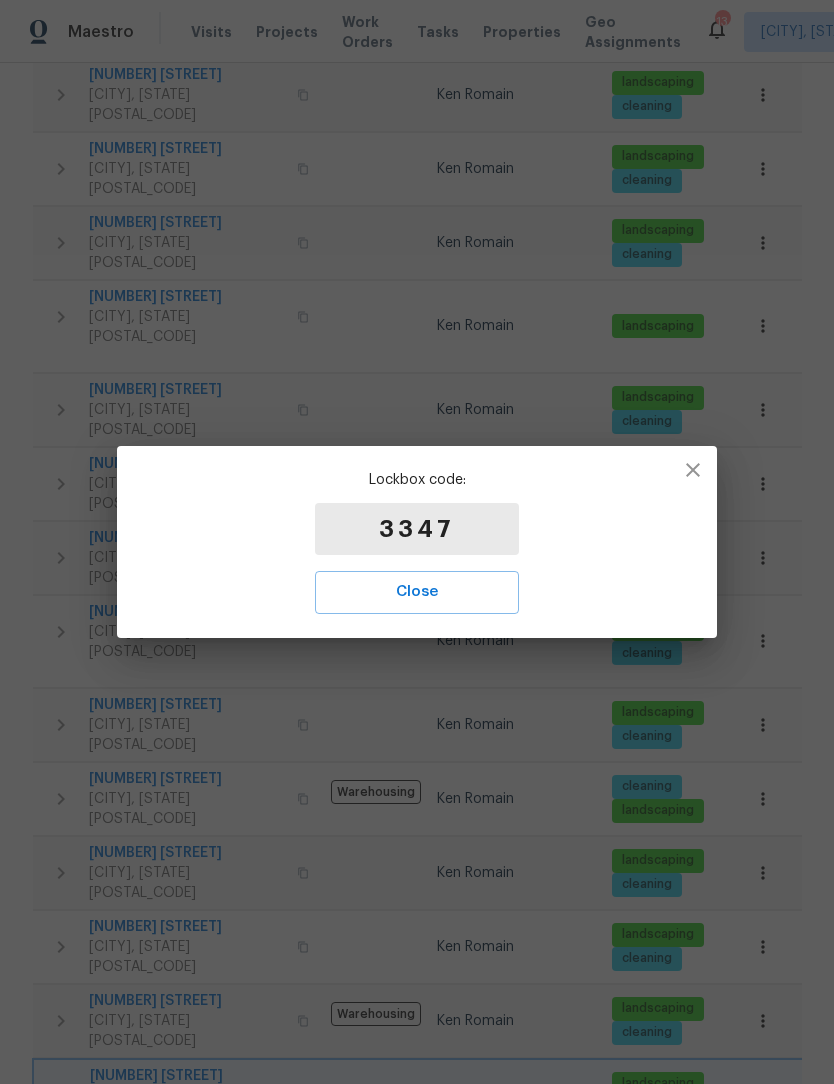 click on "Close" at bounding box center [417, 592] 